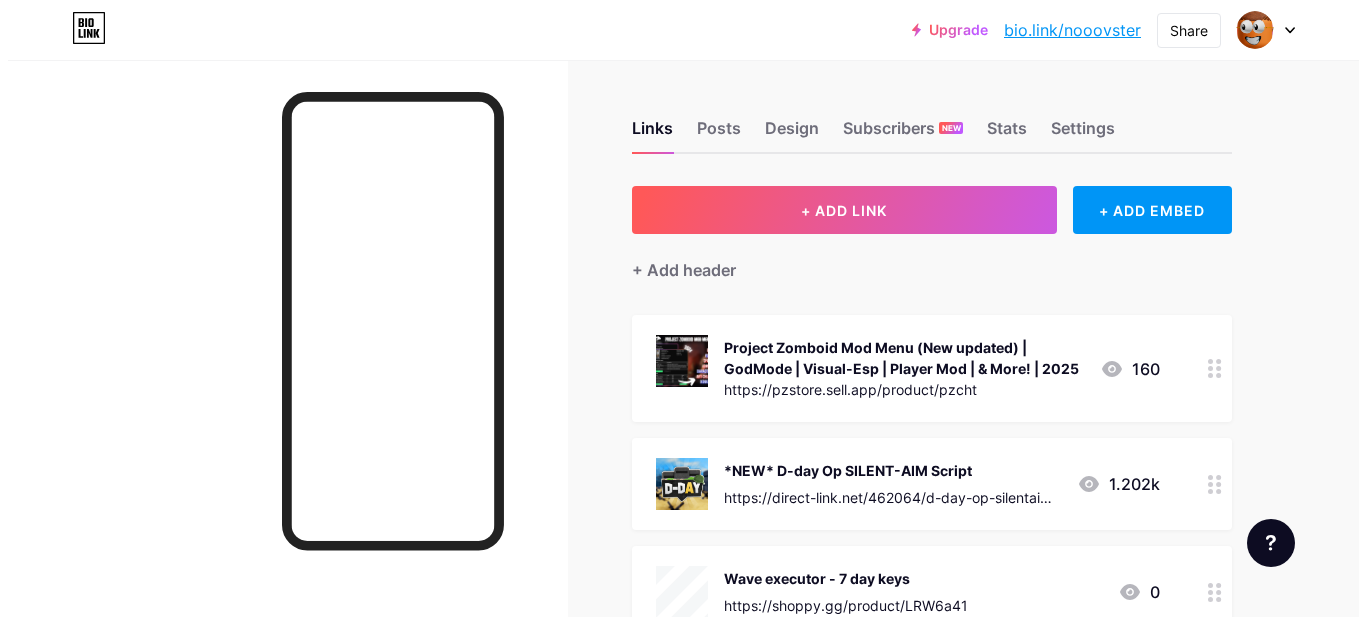 scroll, scrollTop: 0, scrollLeft: 0, axis: both 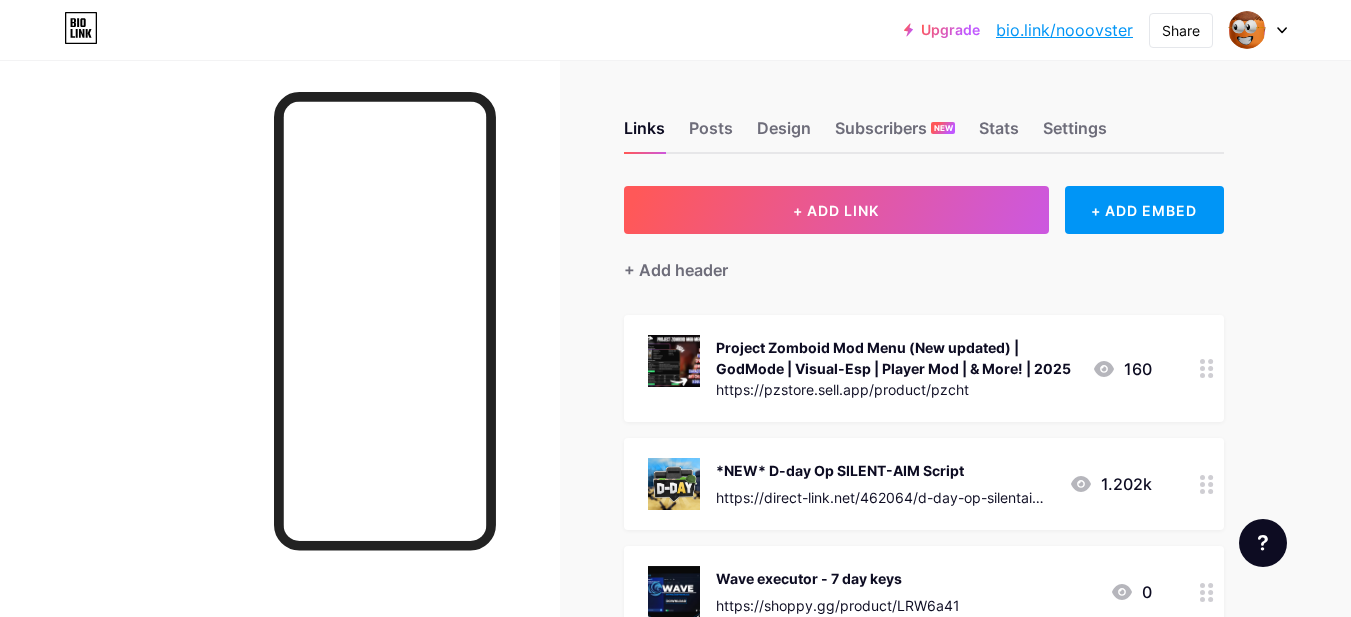 click on "Project Zomboid Mod Menu (New updated) | GodMode | Visual-Esp | Player Mod | & More! | 2025" at bounding box center (896, 358) 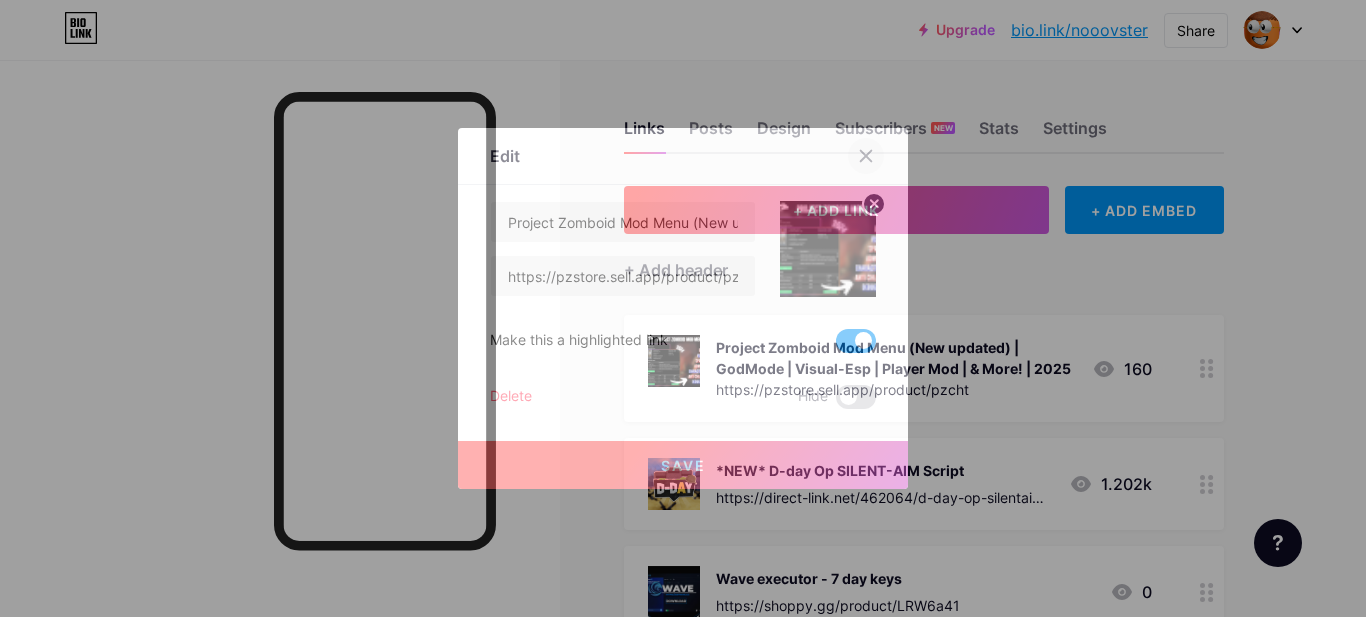 click 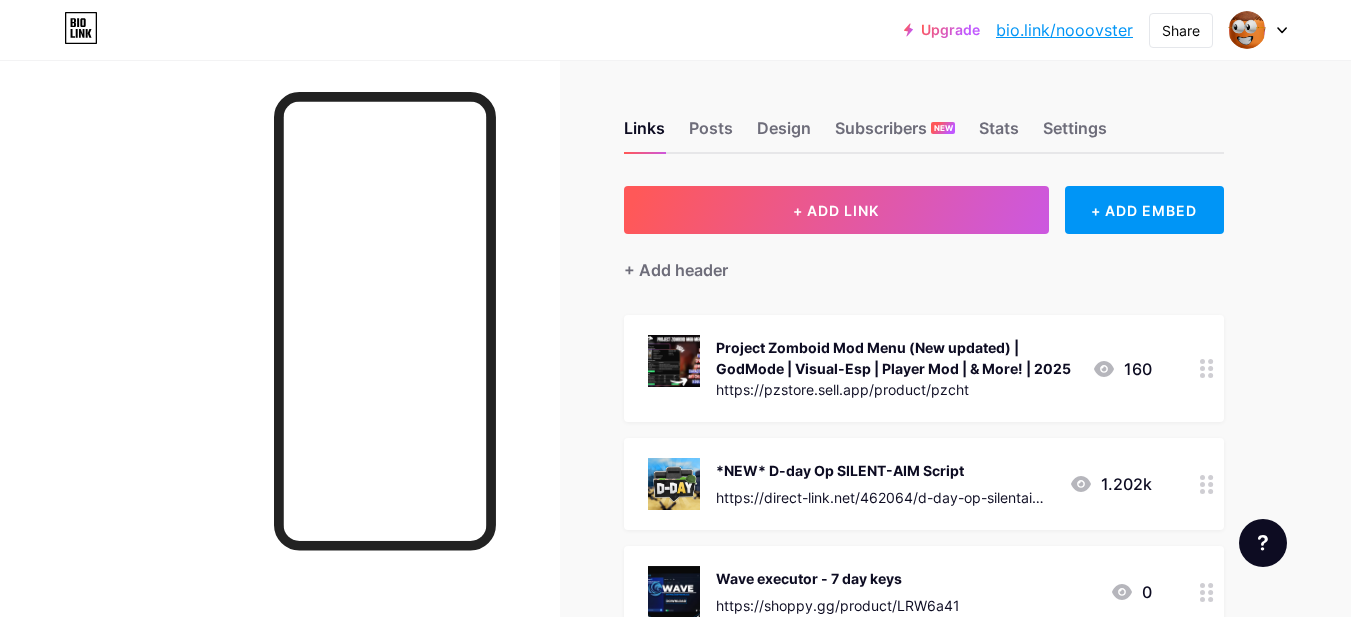 click on "bio.link/nooovster" at bounding box center [1064, 30] 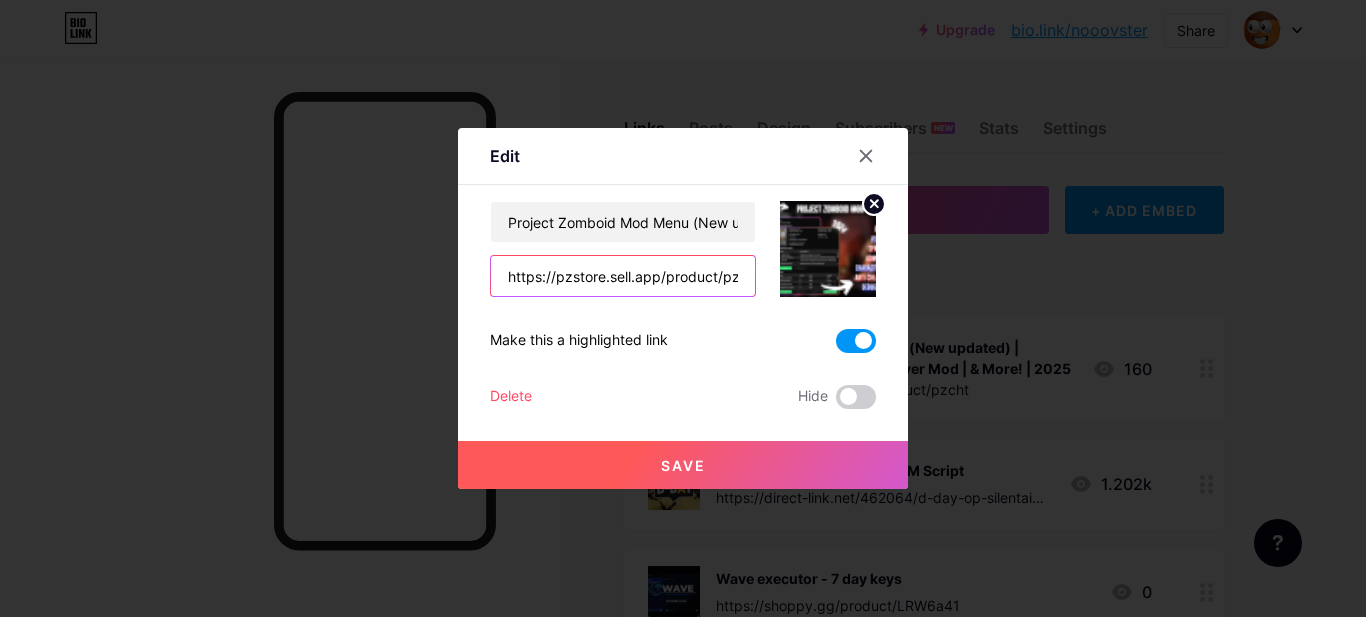 click on "https://pzstore.sell.app/product/pzcht" at bounding box center (623, 276) 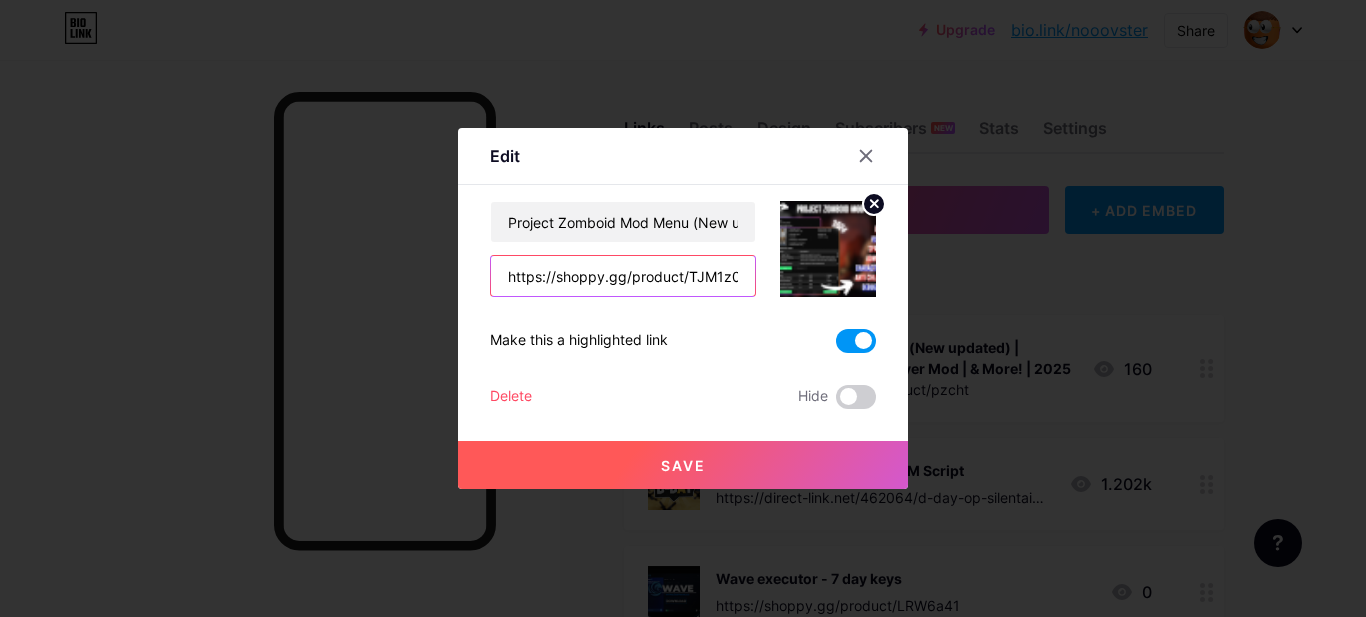 scroll, scrollTop: 0, scrollLeft: 3, axis: horizontal 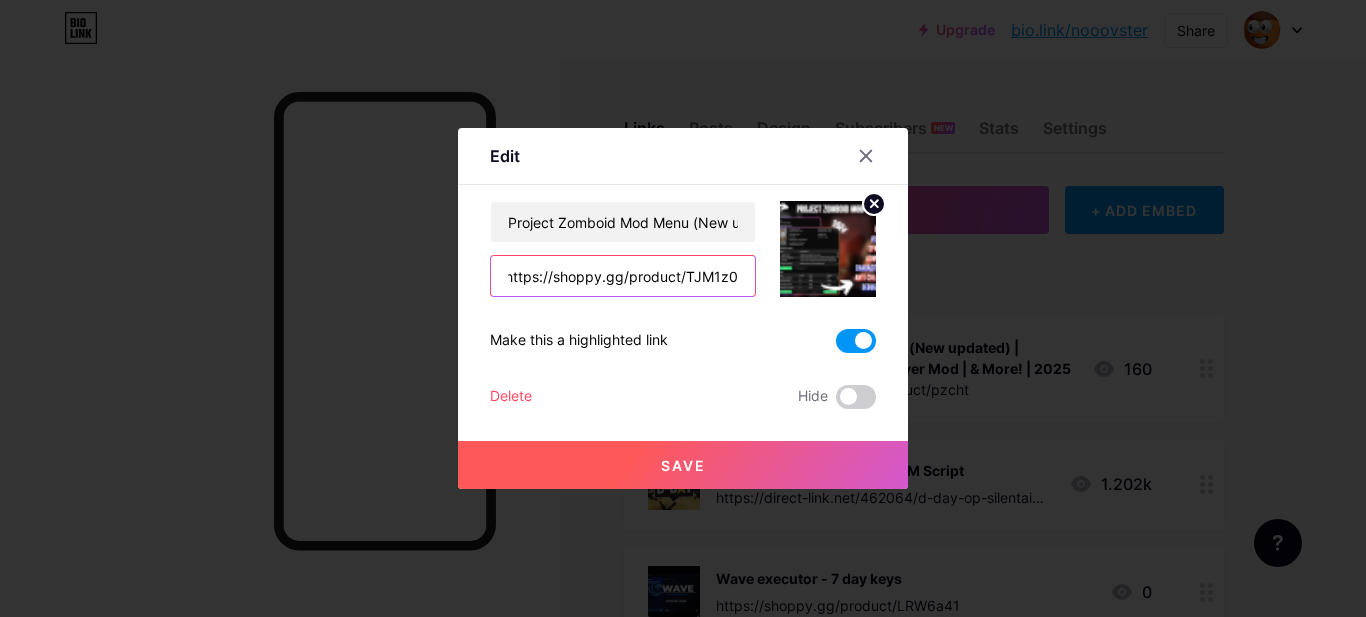 type on "https://shoppy.gg/product/TJM1z0i" 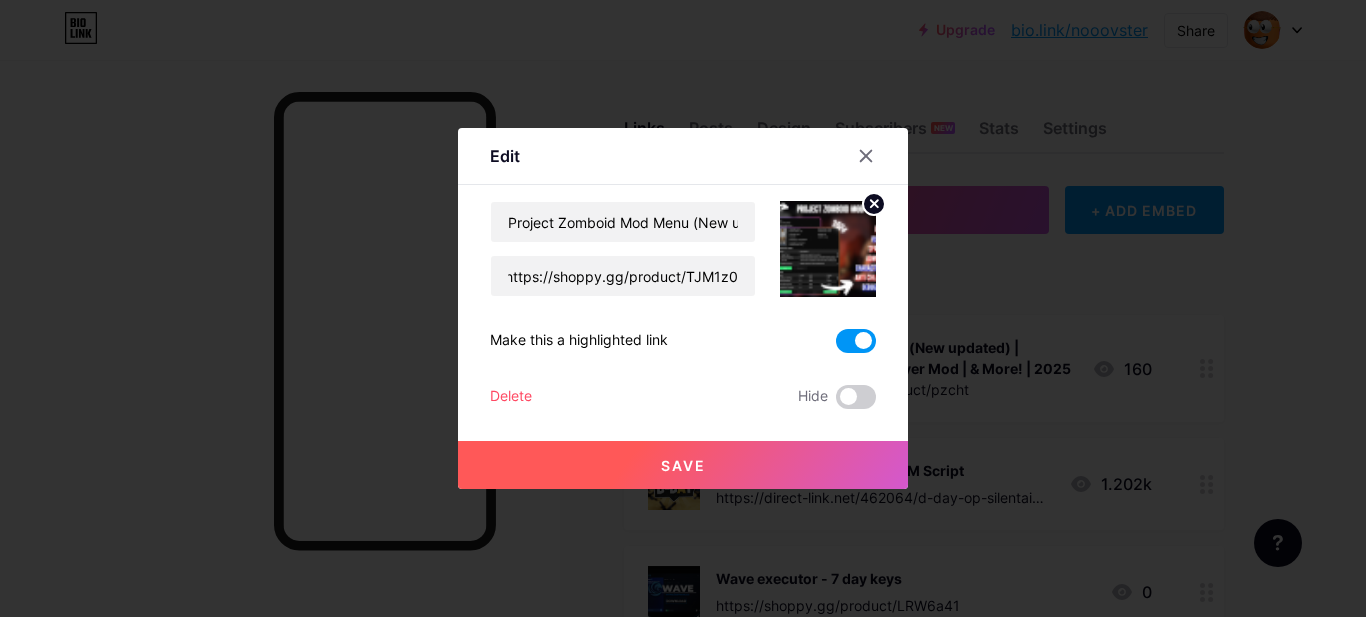click on "Save" at bounding box center [683, 465] 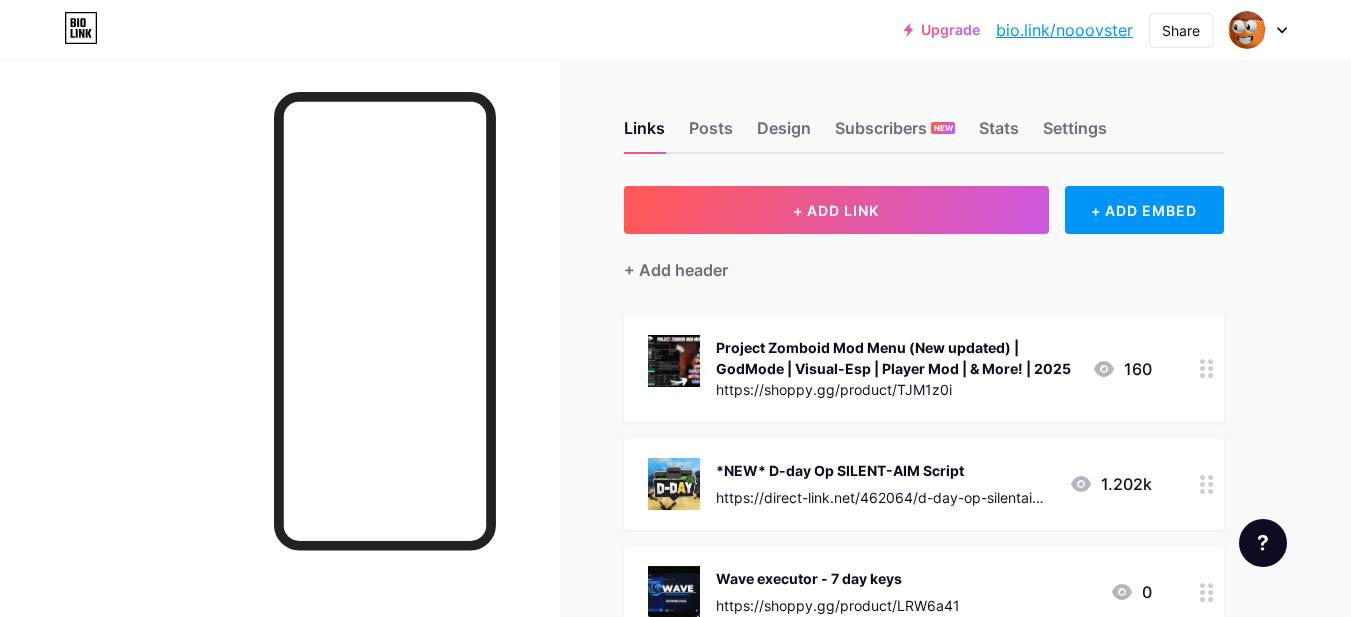 click on "Project Zomboid Mod Menu (New updated) | GodMode | Visual-Esp | Player Mod | & More! | 2025
https://shoppy.gg/product/TJM1z0i
160" at bounding box center (900, 368) 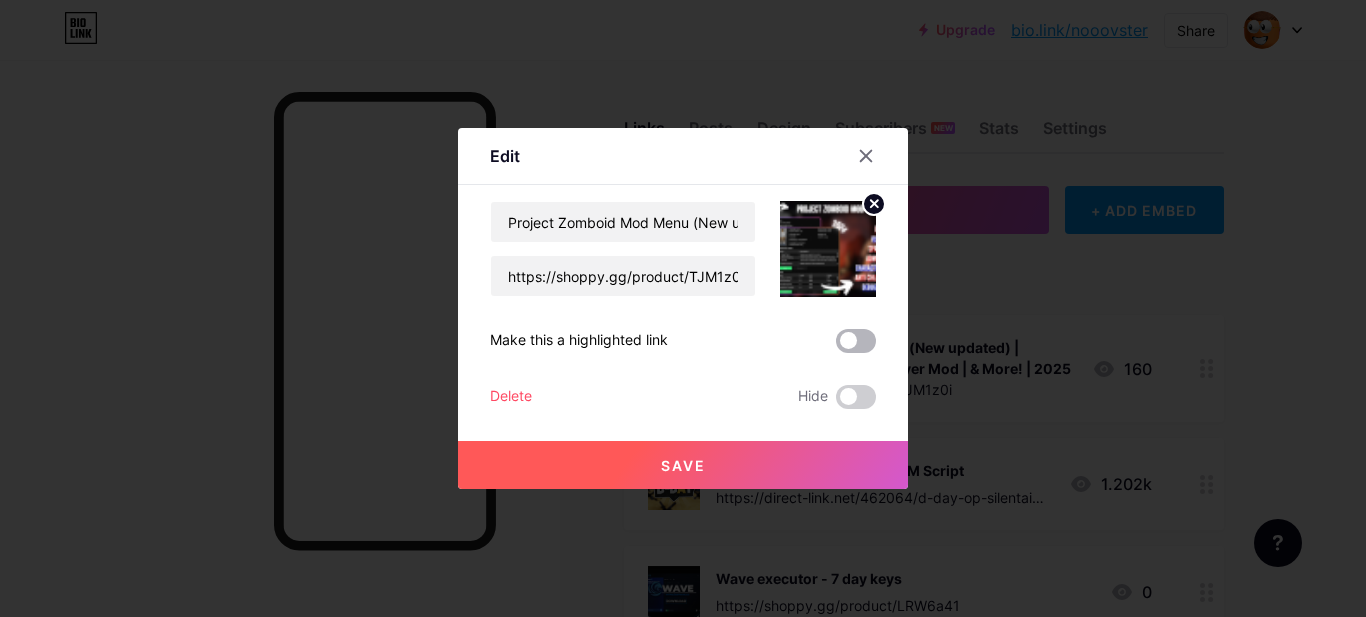 click at bounding box center (856, 341) 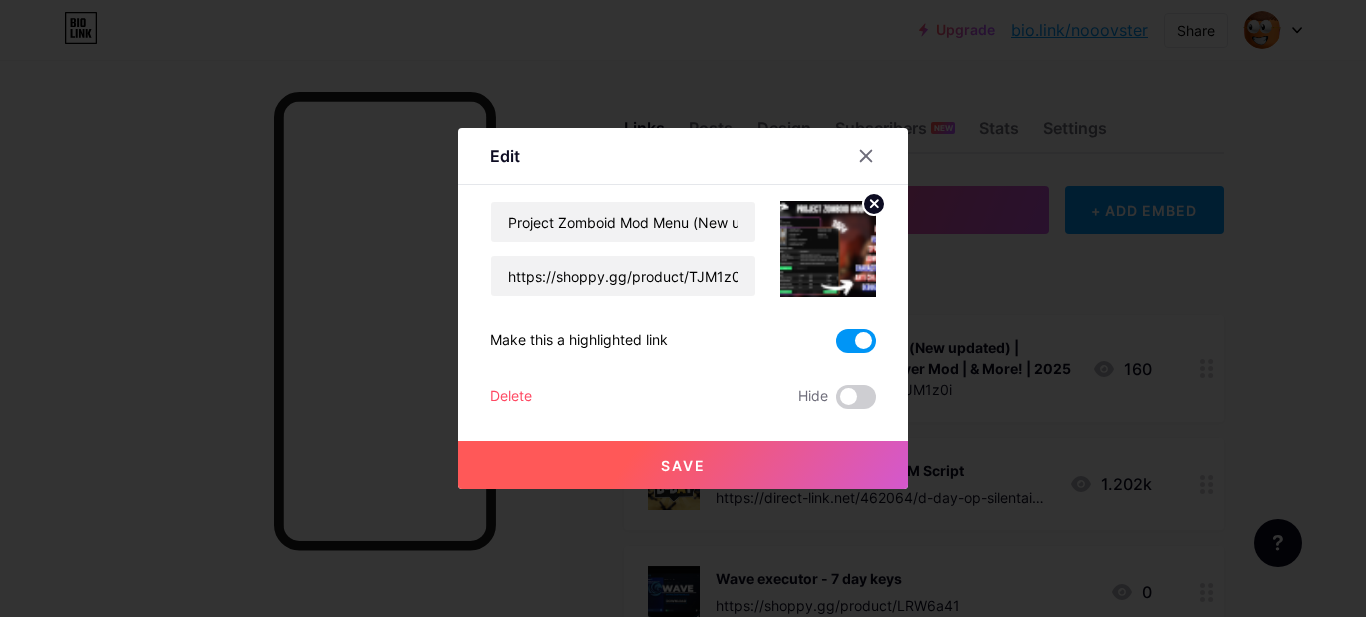 click on "Save" at bounding box center [683, 465] 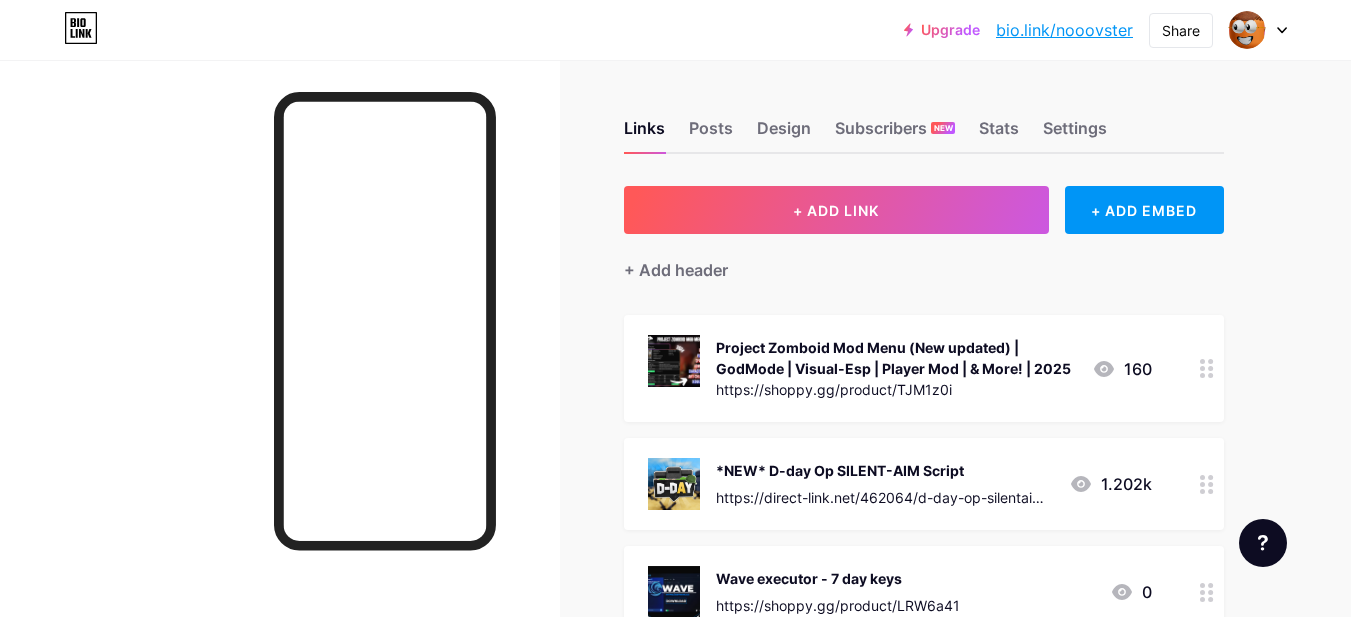 click on "bio.link/nooovster" at bounding box center (1064, 30) 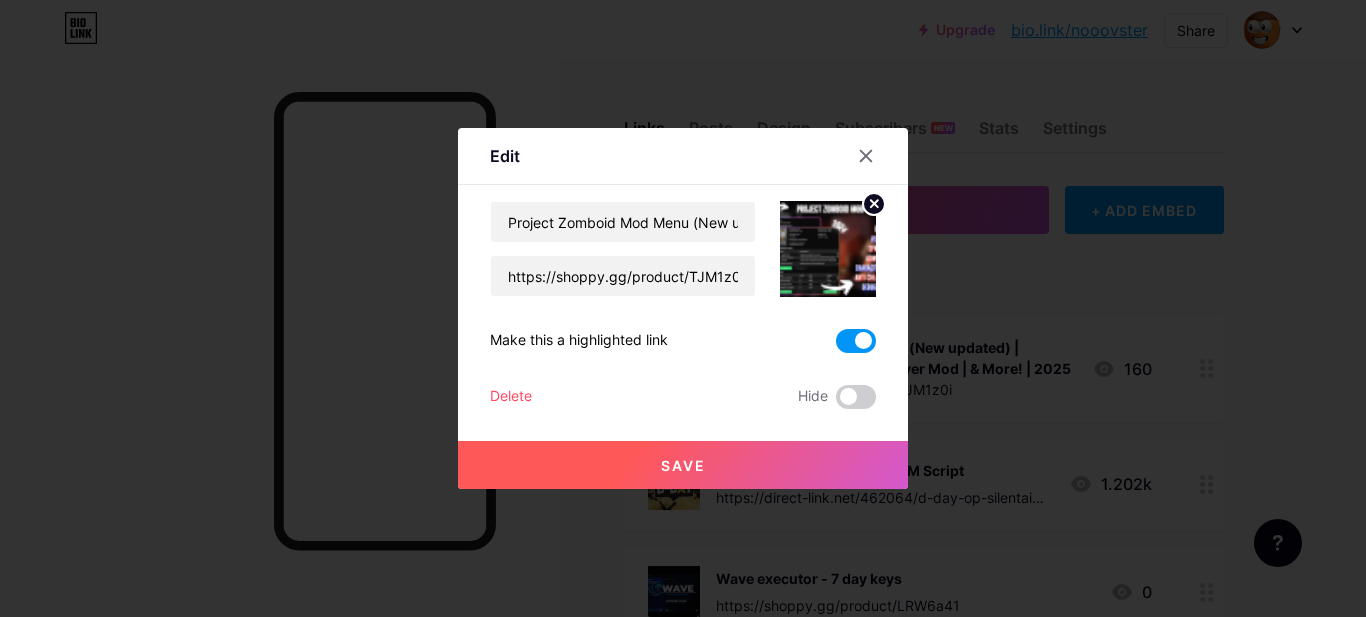 click on "Save" at bounding box center [683, 465] 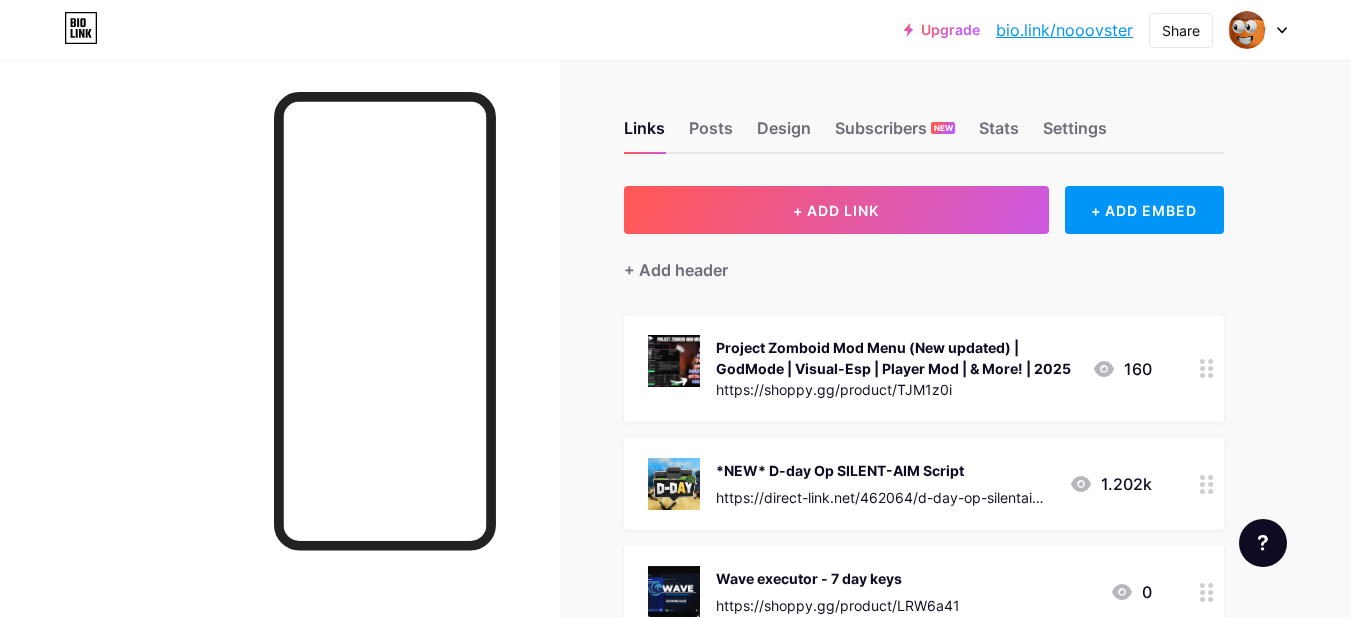click at bounding box center [1258, 30] 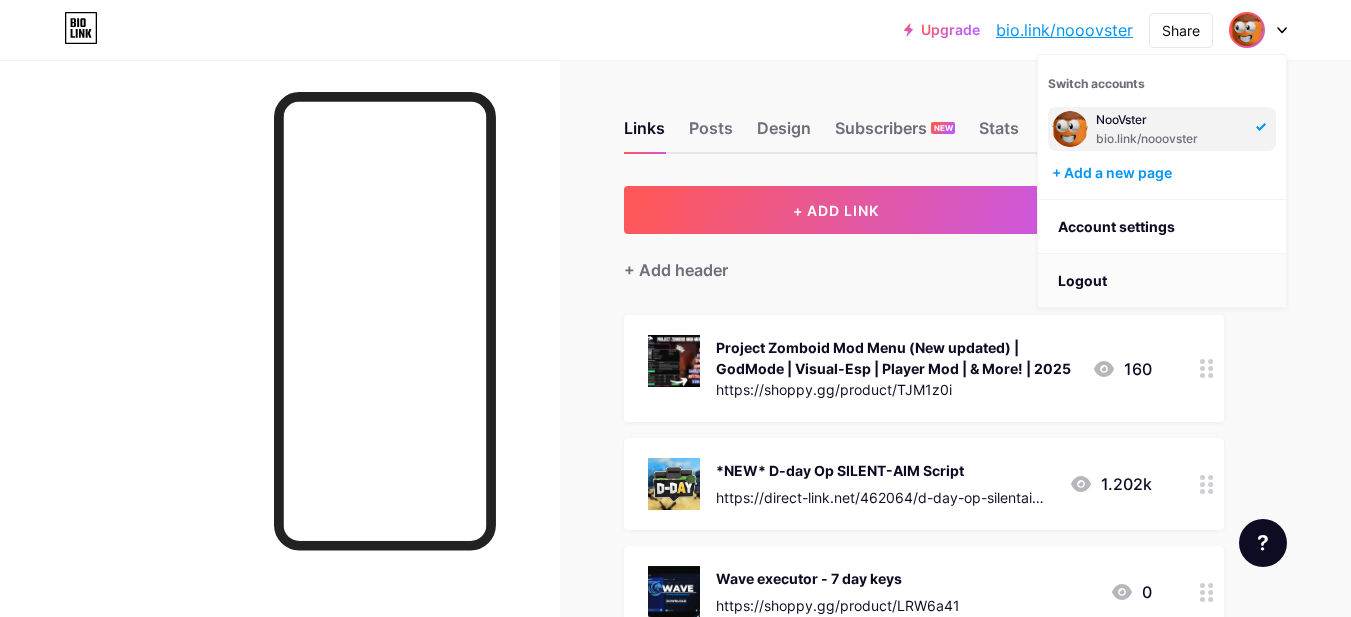 click on "Logout" at bounding box center (1162, 281) 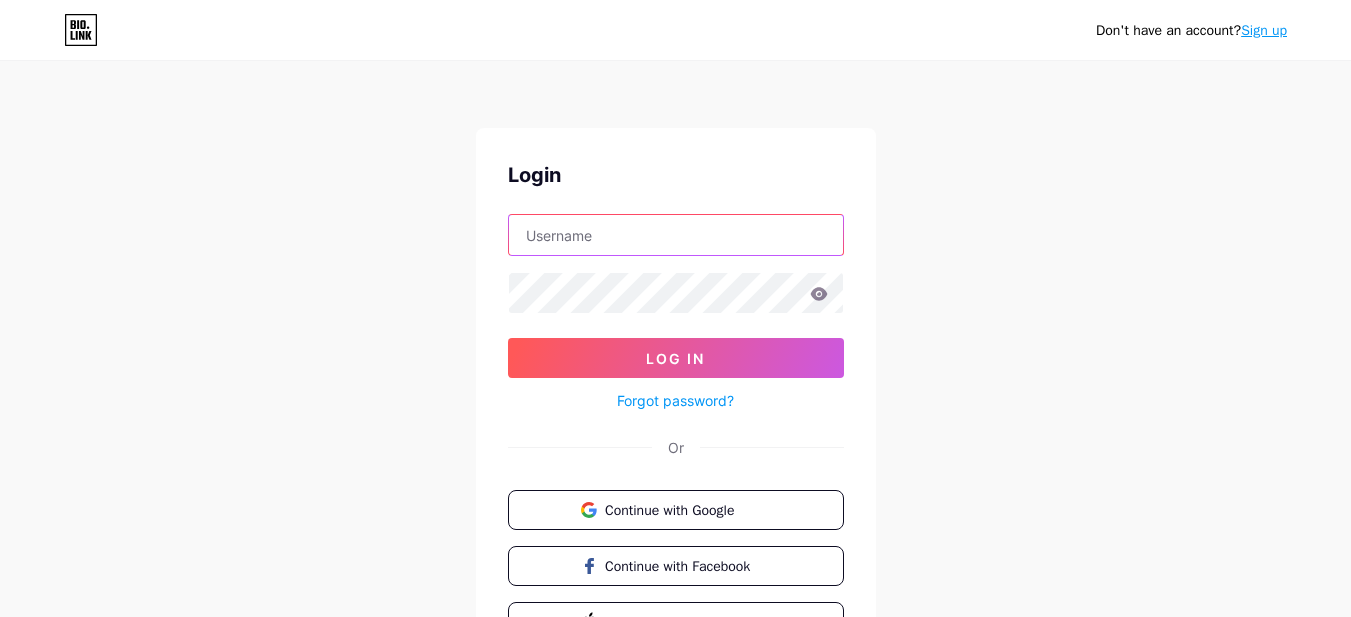 type on "robbzeuqiam@[EMAIL]" 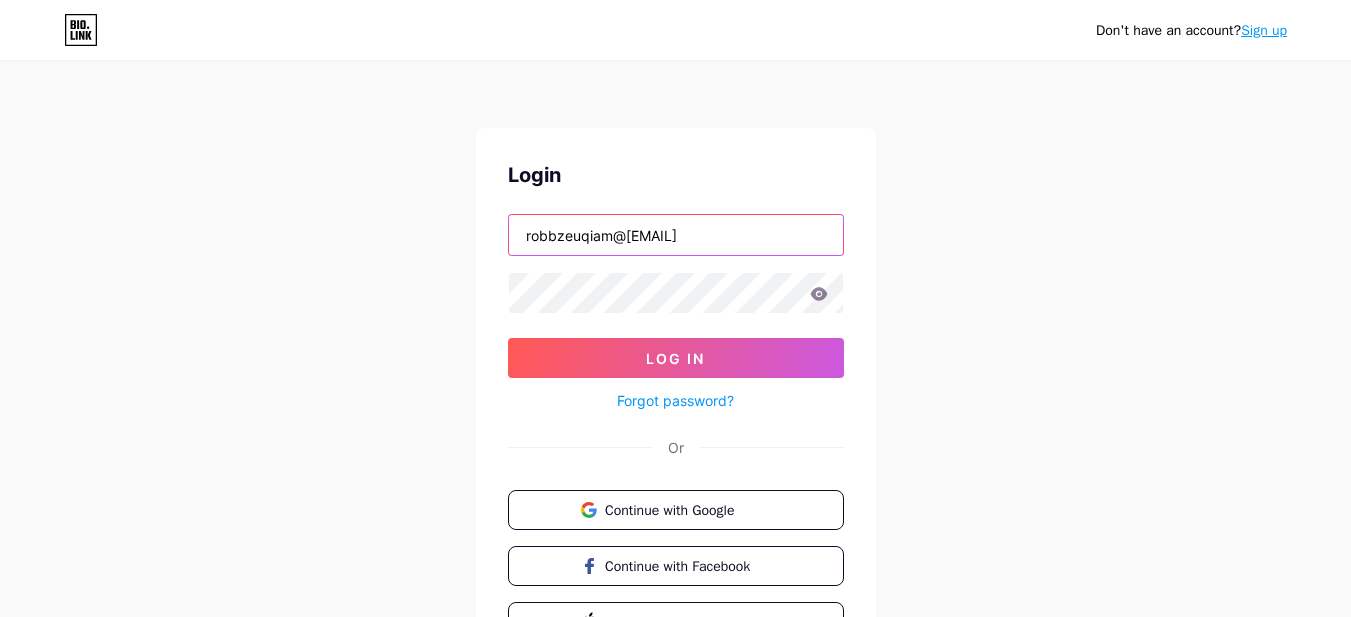 click on "robbzeuqiam@[EMAIL]" at bounding box center [676, 235] 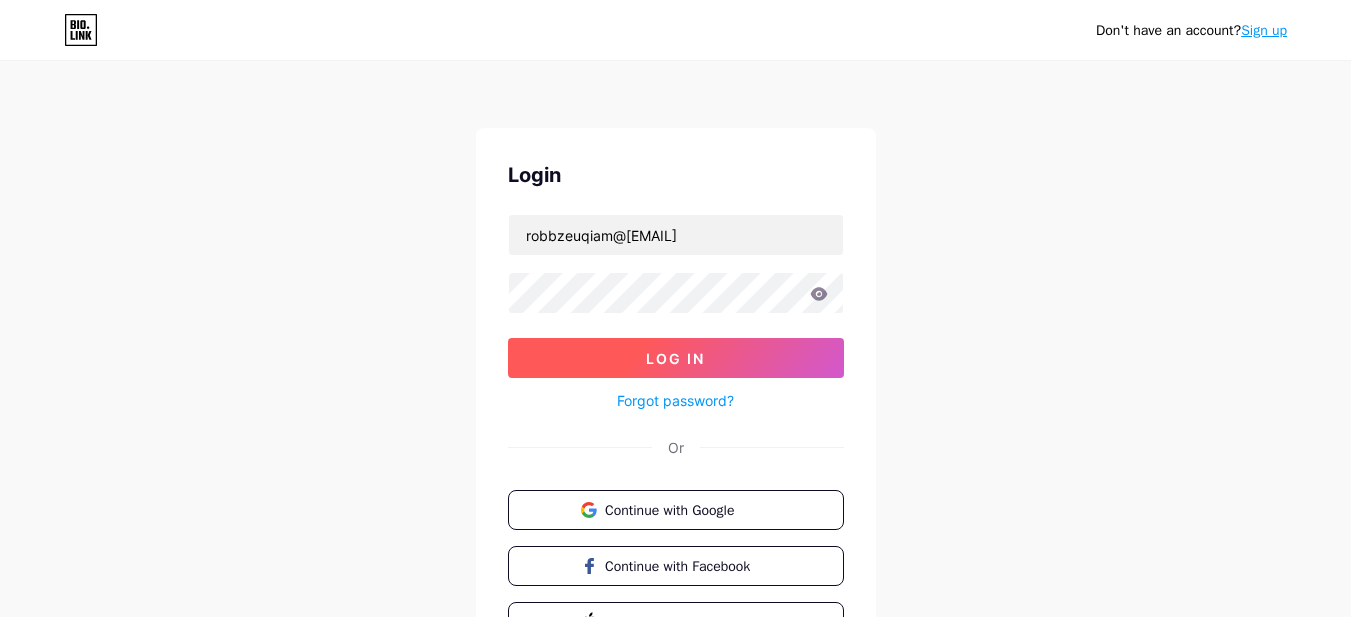 click on "Log In" at bounding box center (676, 358) 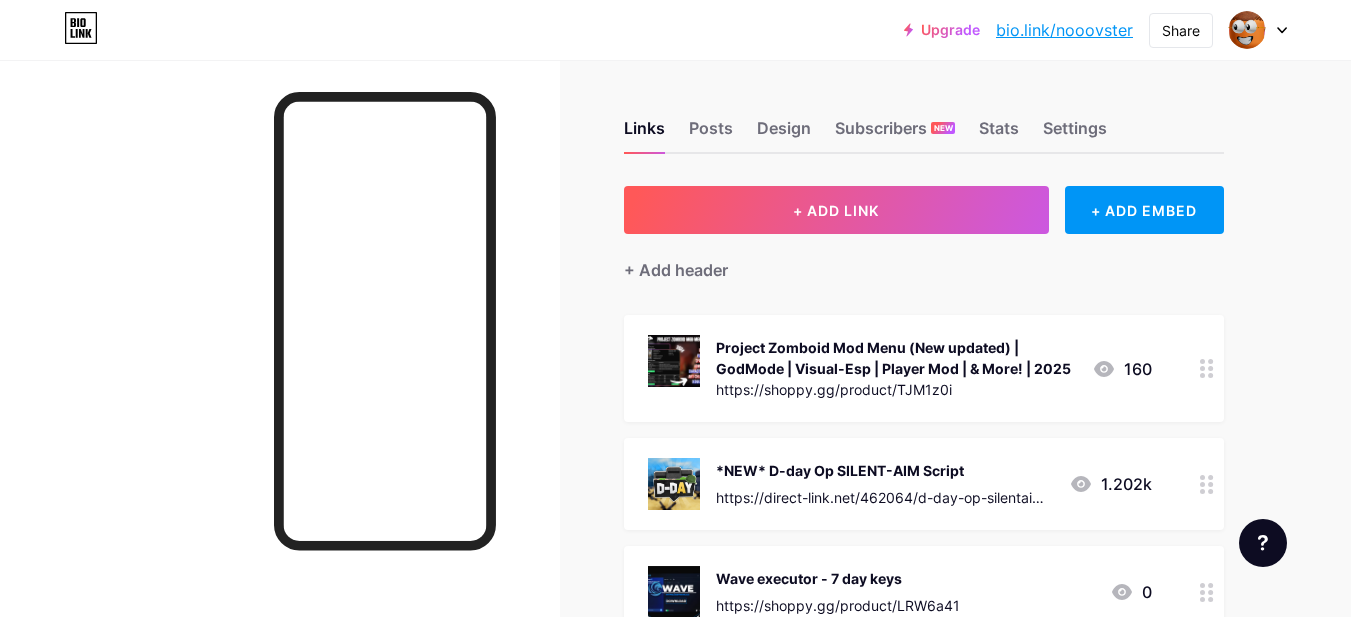 click on "Project Zomboid Mod Menu (New updated) | GodMode | Visual-Esp | Player Mod | & More! | 2025" at bounding box center [896, 358] 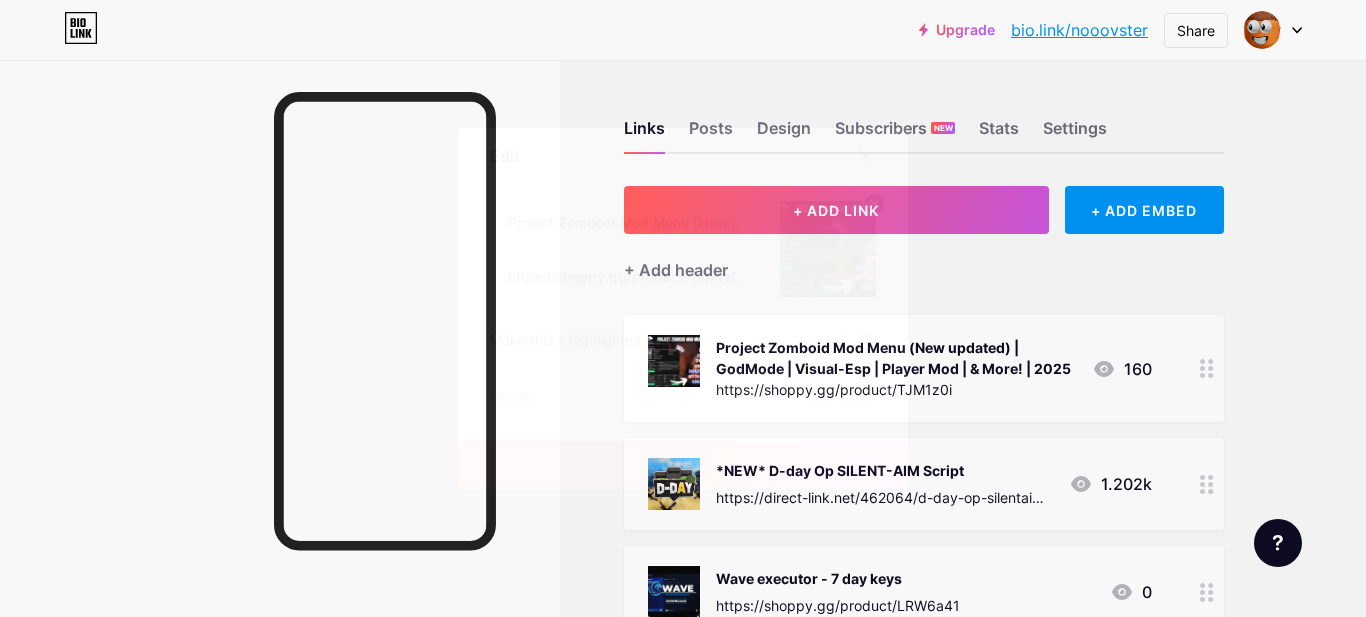 click at bounding box center [866, 156] 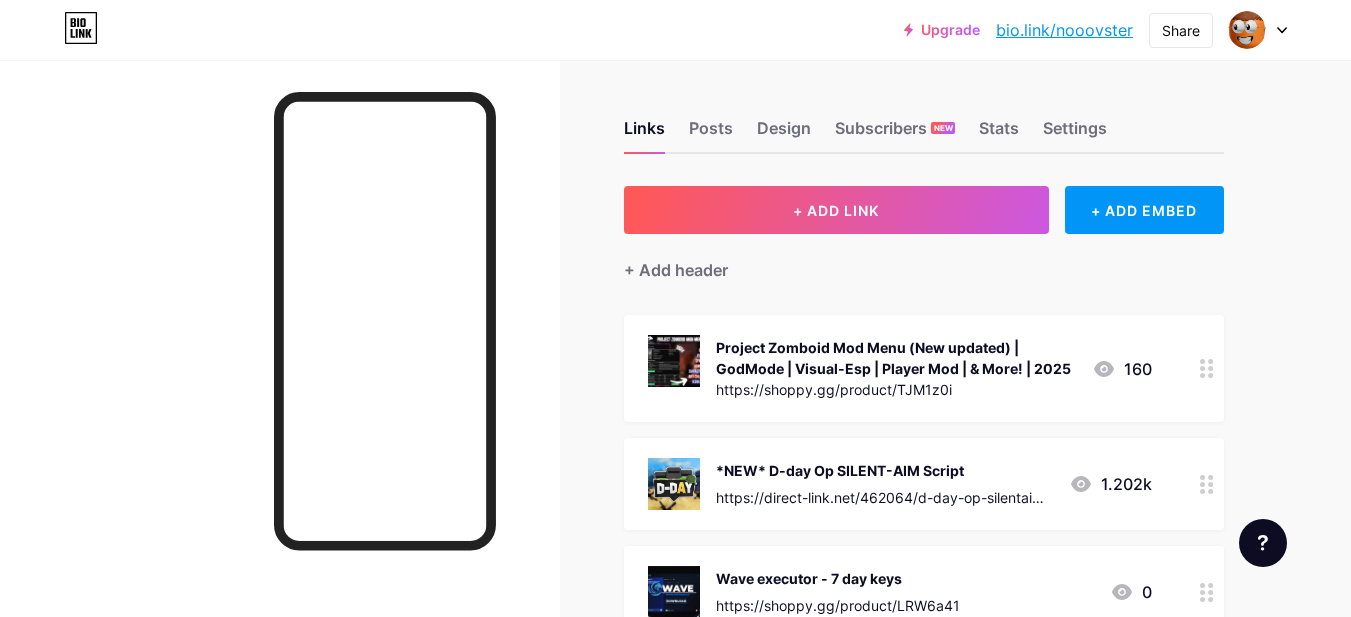 click 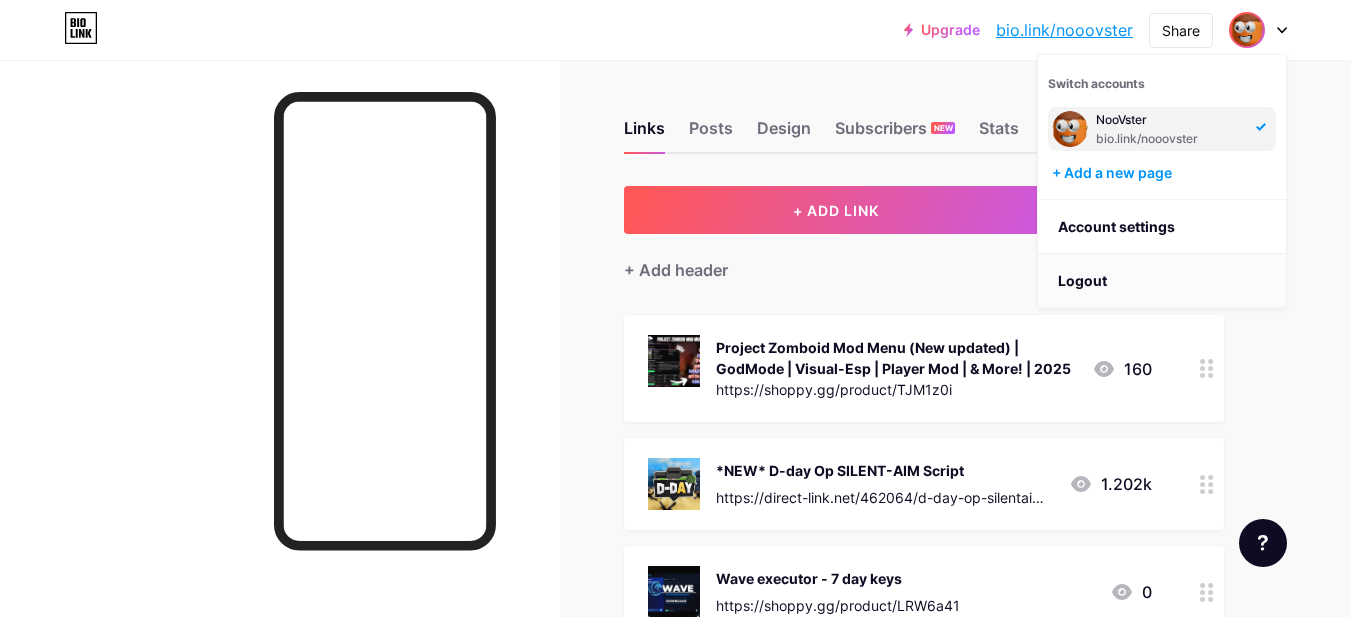 click on "Logout" at bounding box center (1162, 281) 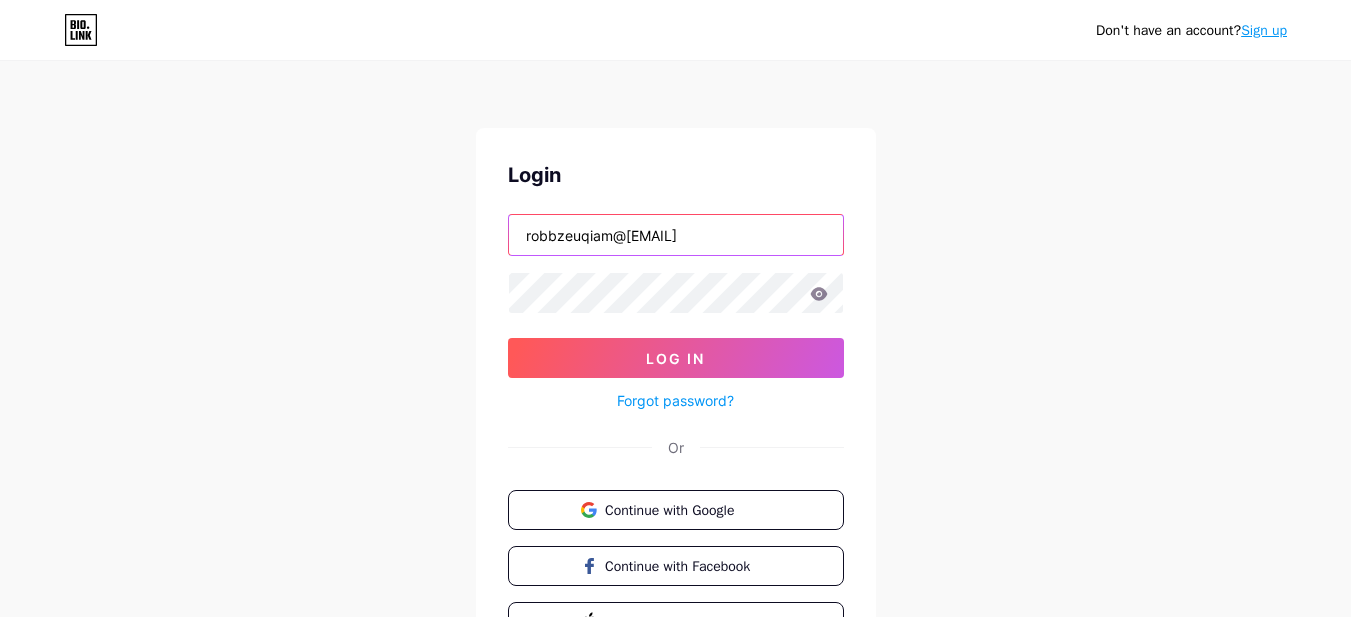 click on "robbzeuqiam@[EMAIL]" at bounding box center [676, 235] 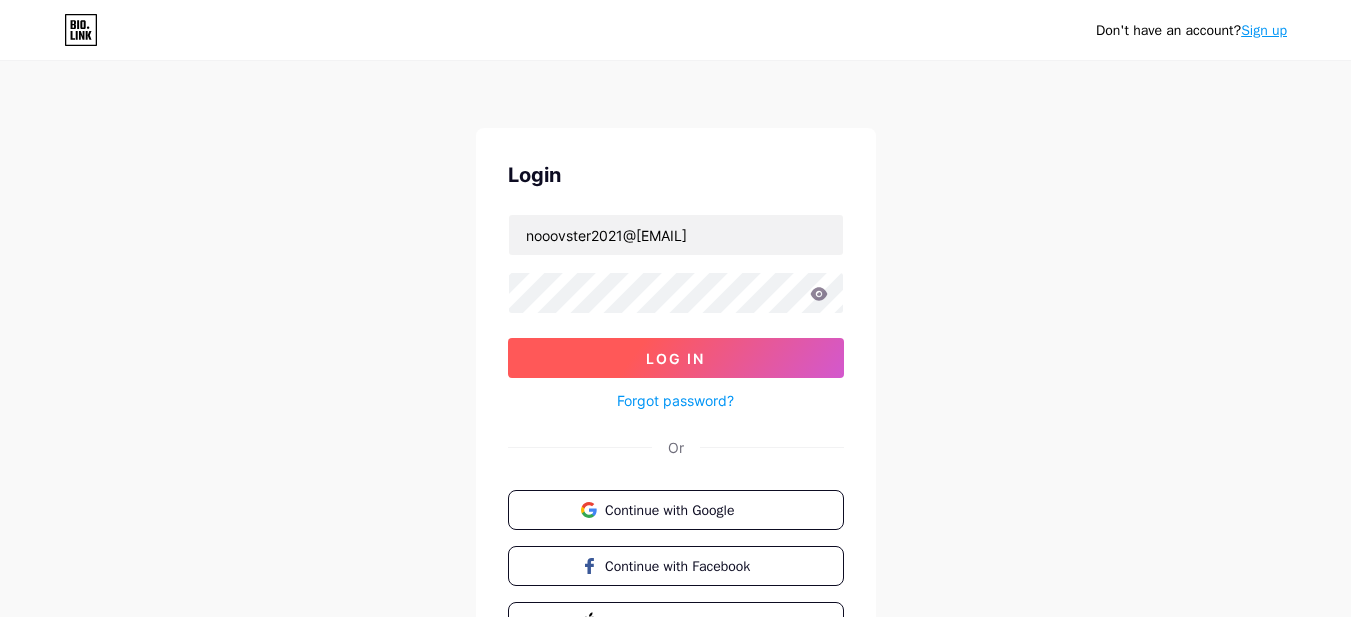 click on "Log In" at bounding box center (676, 358) 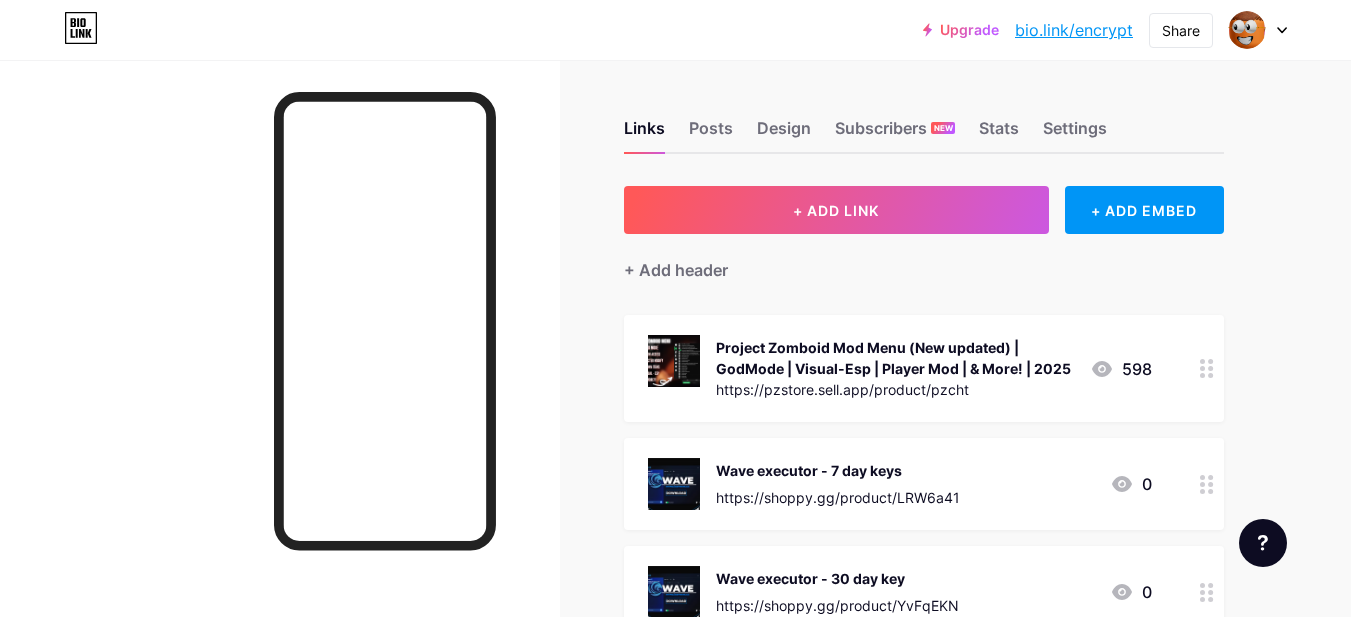 click on "Project Zomboid Mod Menu (New updated) | GodMode | Visual-Esp | Player Mod | & More! | 2025" at bounding box center [895, 358] 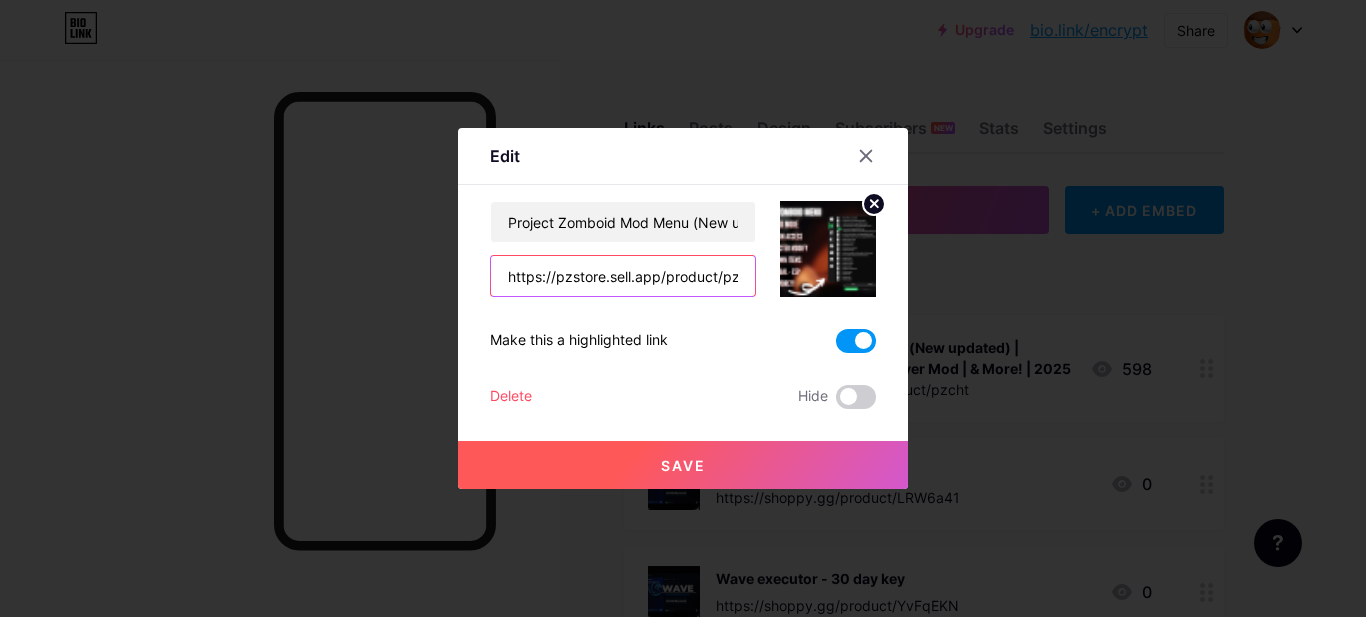 click on "https://pzstore.sell.app/product/pzcht" at bounding box center (623, 276) 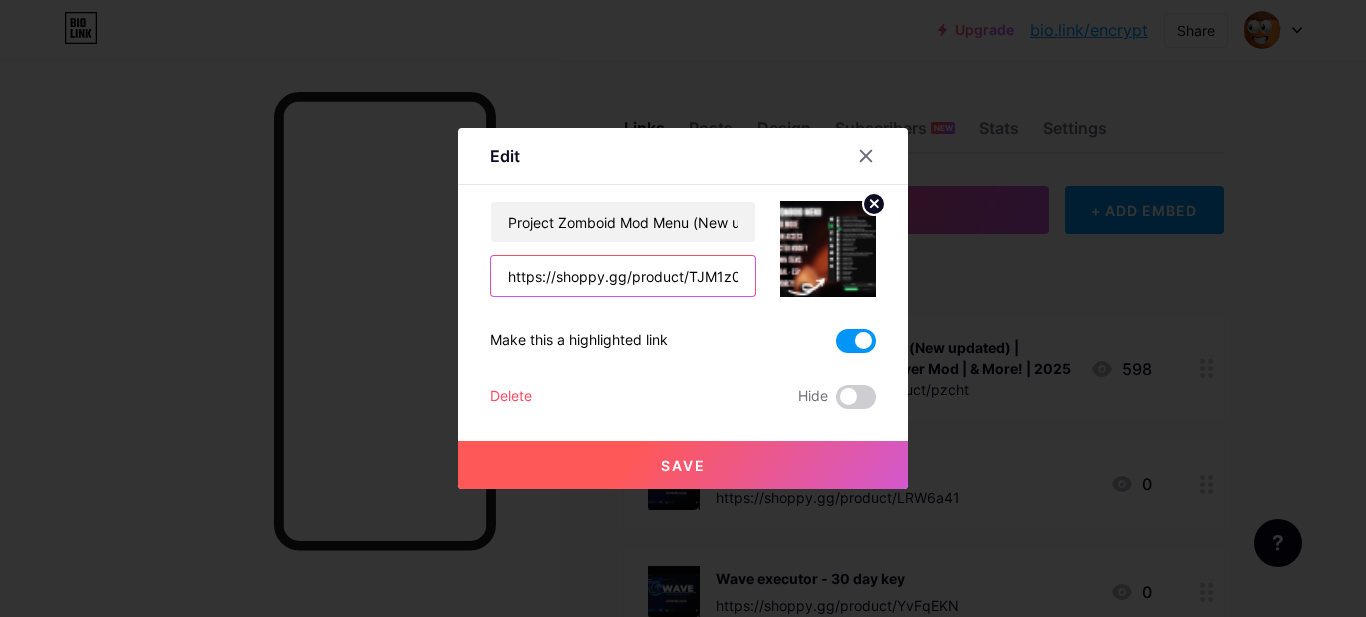 scroll, scrollTop: 0, scrollLeft: 3, axis: horizontal 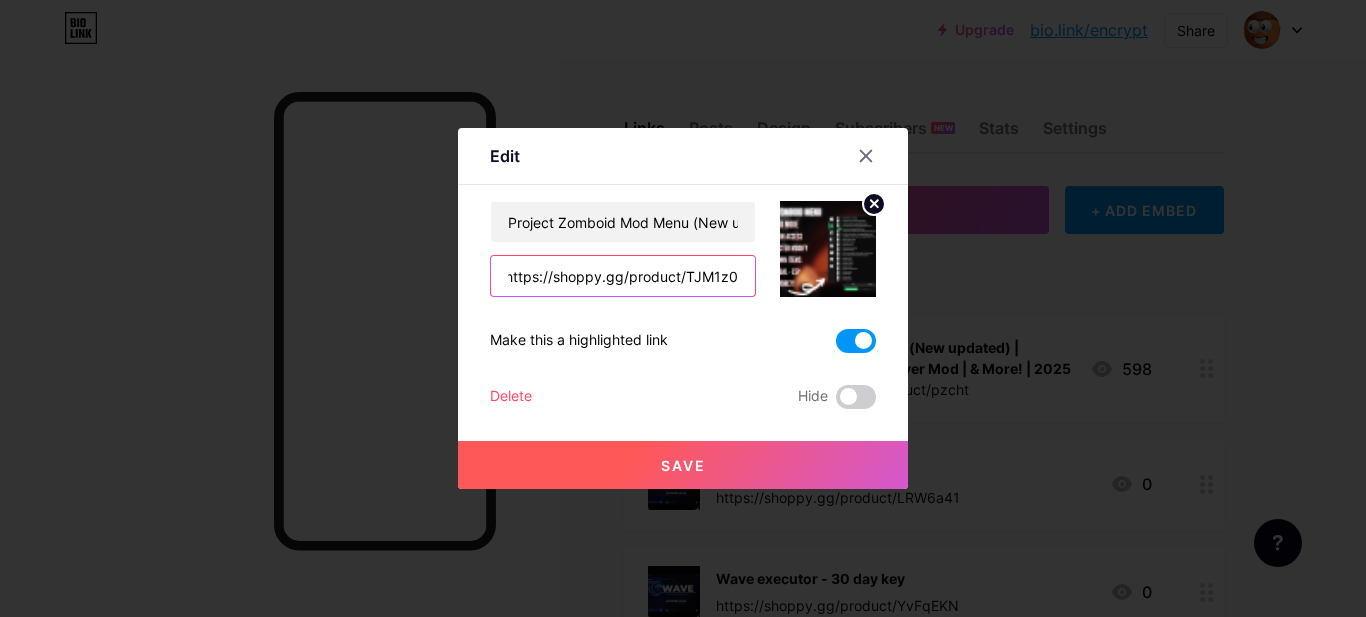 type on "https://shoppy.gg/product/TJM1z0i" 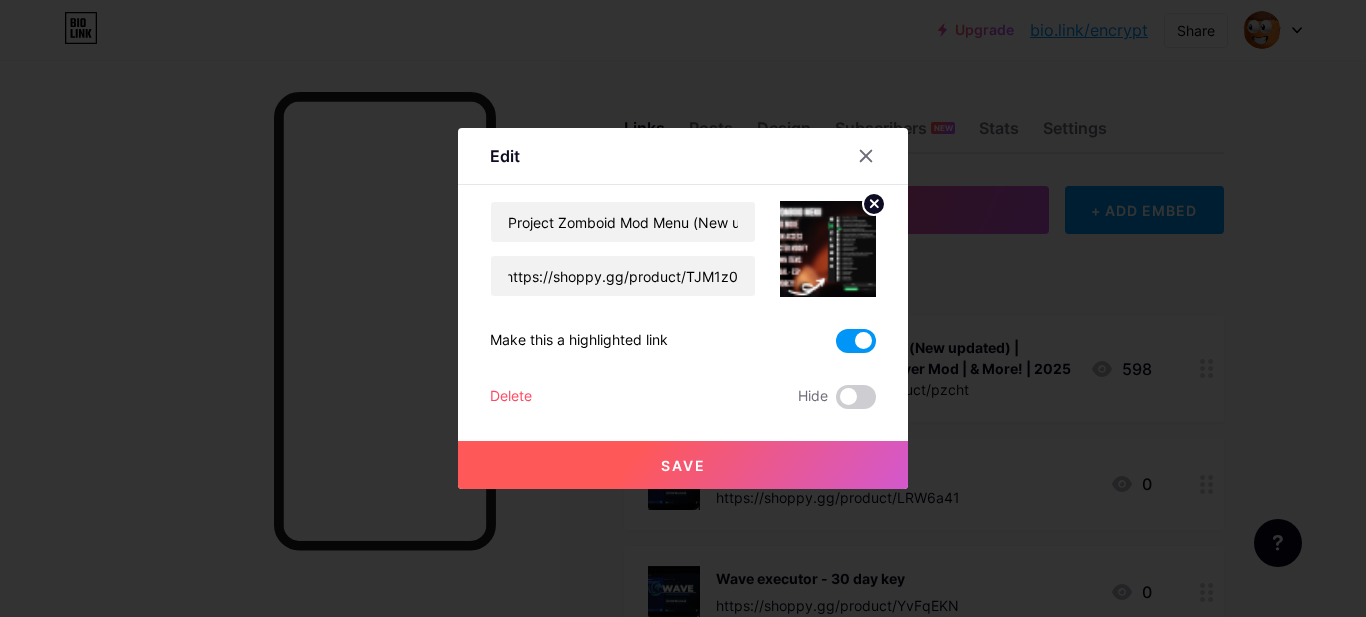 click on "Save" at bounding box center [683, 465] 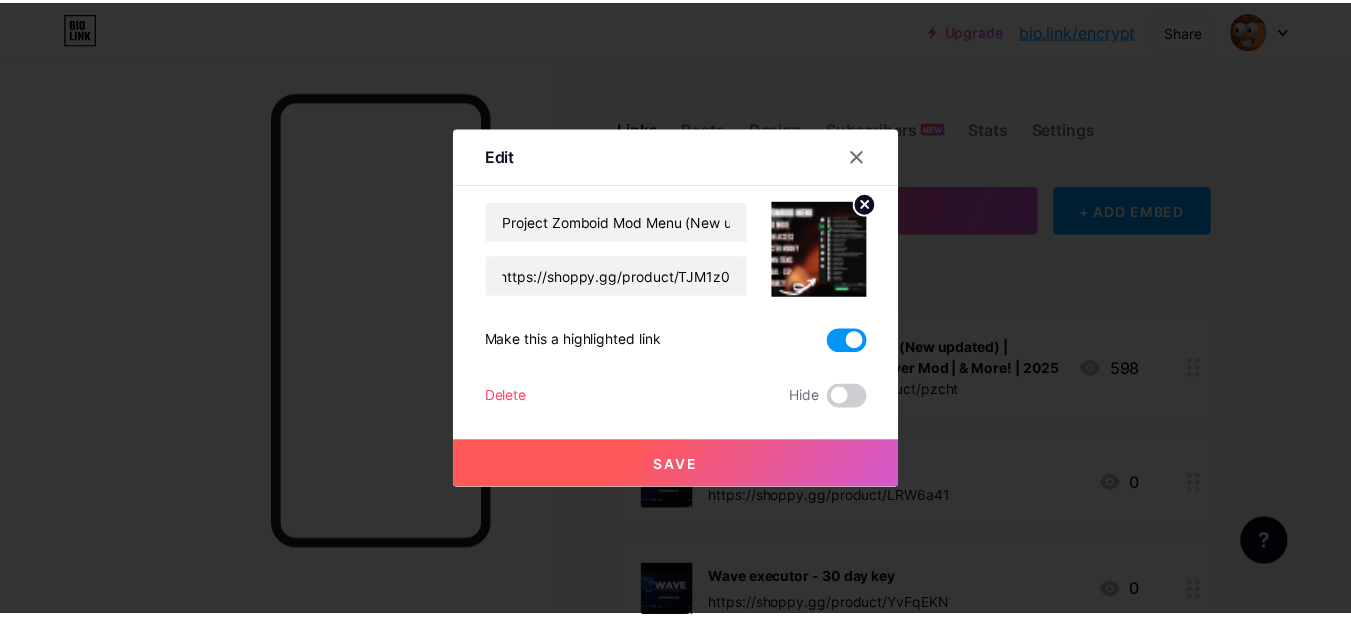 scroll, scrollTop: 0, scrollLeft: 0, axis: both 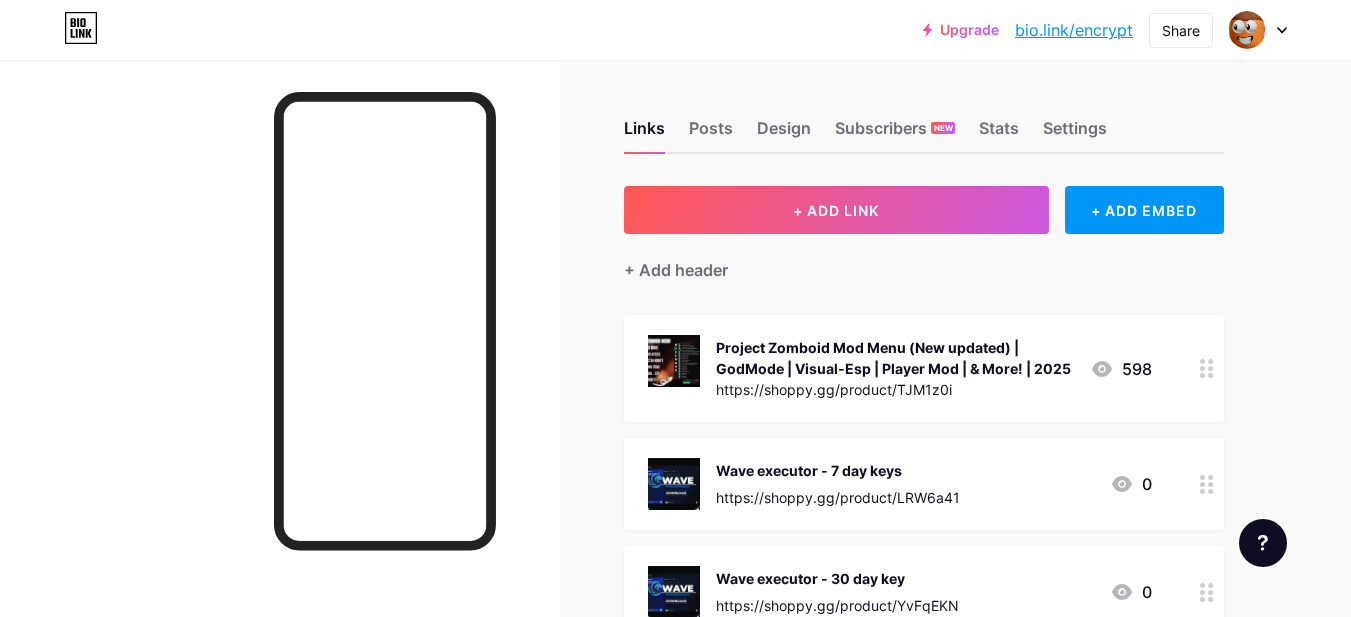click on "Project Zomboid Mod Menu (New updated) | GodMode | Visual-Esp | Player Mod | & More! | 2025" at bounding box center (895, 358) 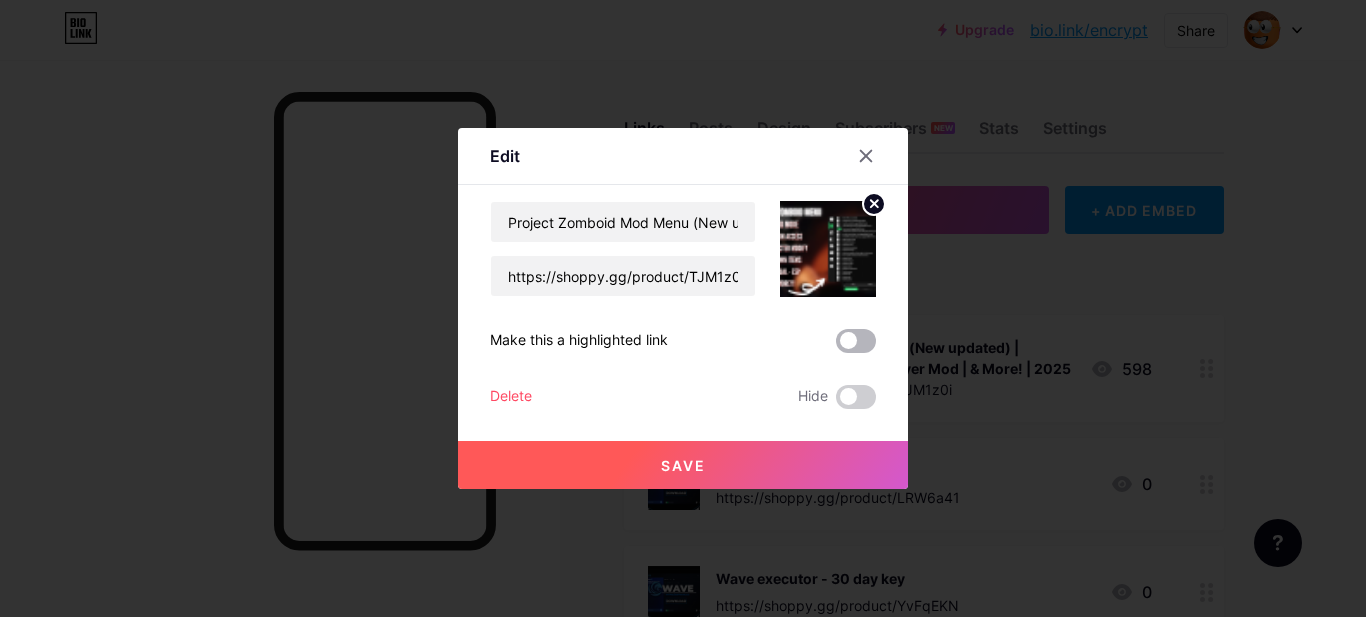 click at bounding box center [856, 341] 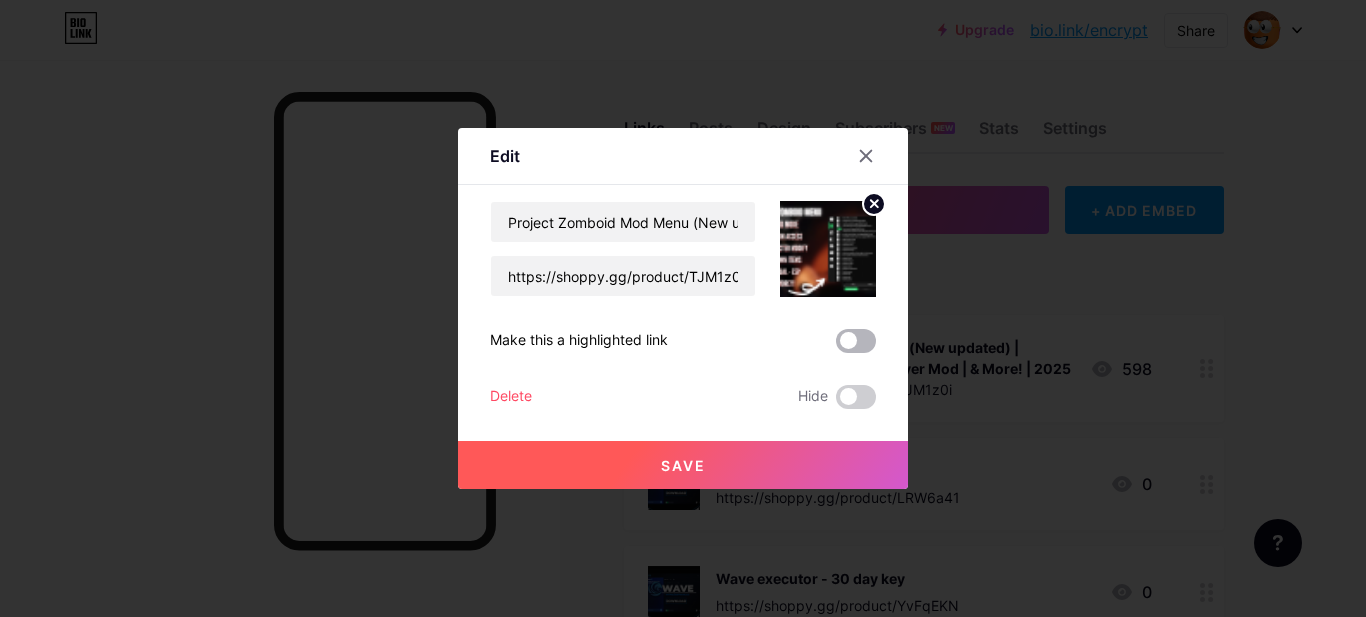 click at bounding box center (836, 346) 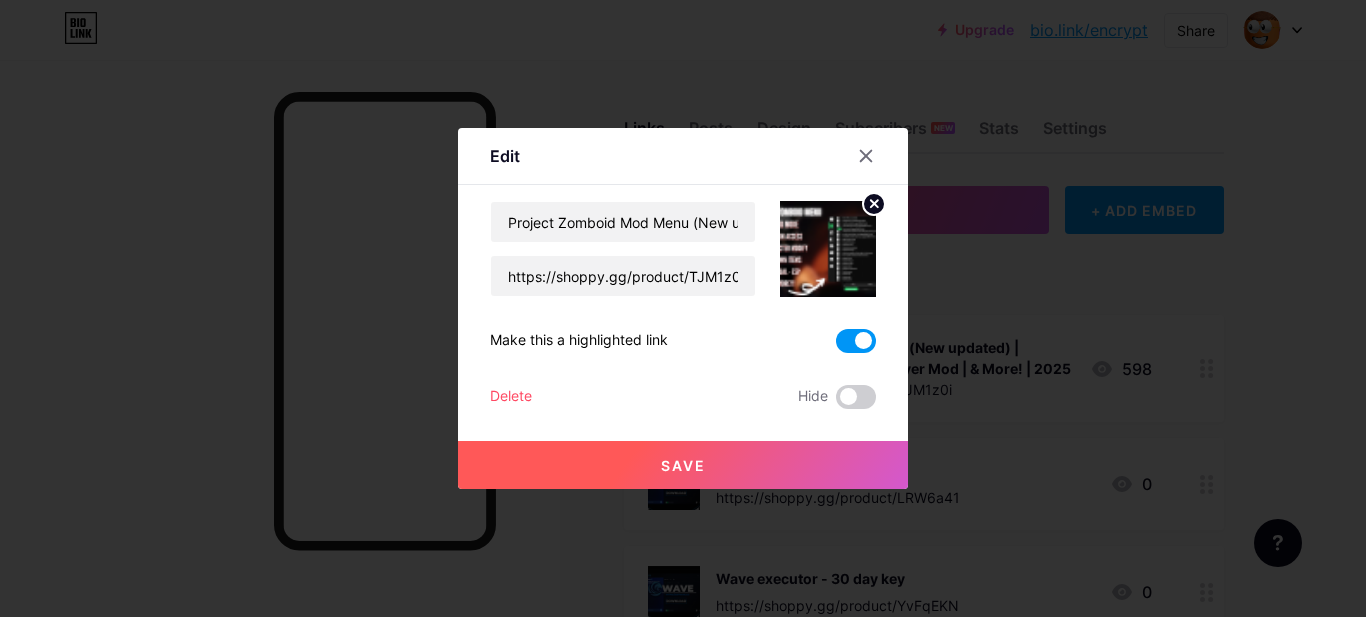 click on "Save" at bounding box center [683, 465] 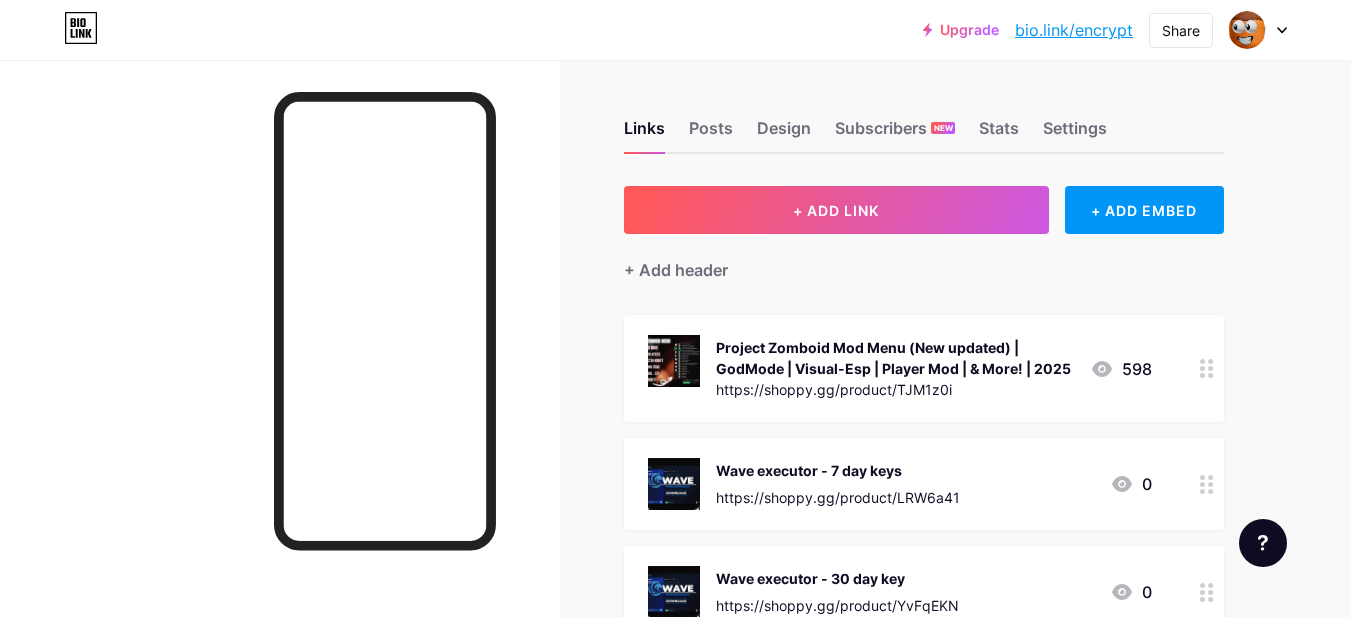 click 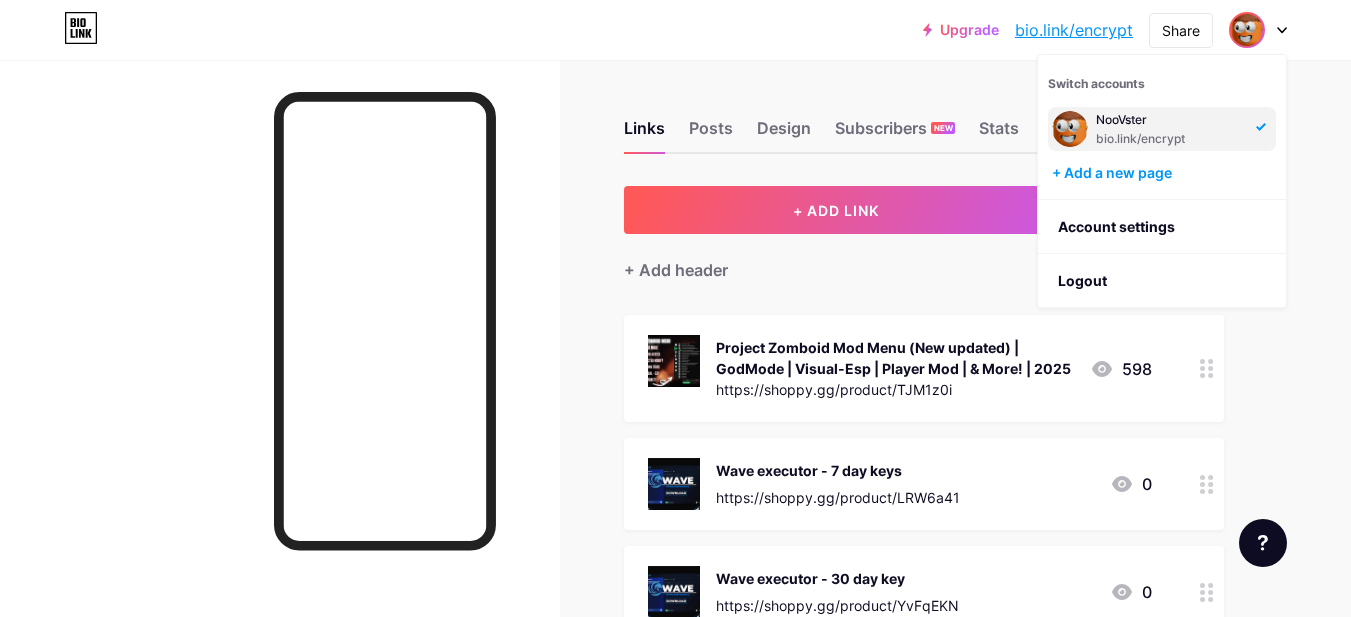 click on "Links
Posts
Design
Subscribers
NEW
Stats
Settings       + ADD LINK     + ADD EMBED
+ Add header
Project Zomboid Mod Menu (New updated) | GodMode | Visual-Esp | Player Mod | & More! | 2025
https://shoppy.gg/product/TJM1z0i
598
Wave executor - 7 day keys
https://shoppy.gg/product/LRW6a41
0
Wave executor - 30 day key
https://shoppy.gg/product/YvFqEKN
0
Counter Blox Op Script INVISIBLE - SILENT AIM - VISUAL
https://link-hub.net/462064/counter-blox-op-script
35
DOORS Op Script | ESP - Notify Events - Bypass & More |
40" at bounding box center [654, 1566] 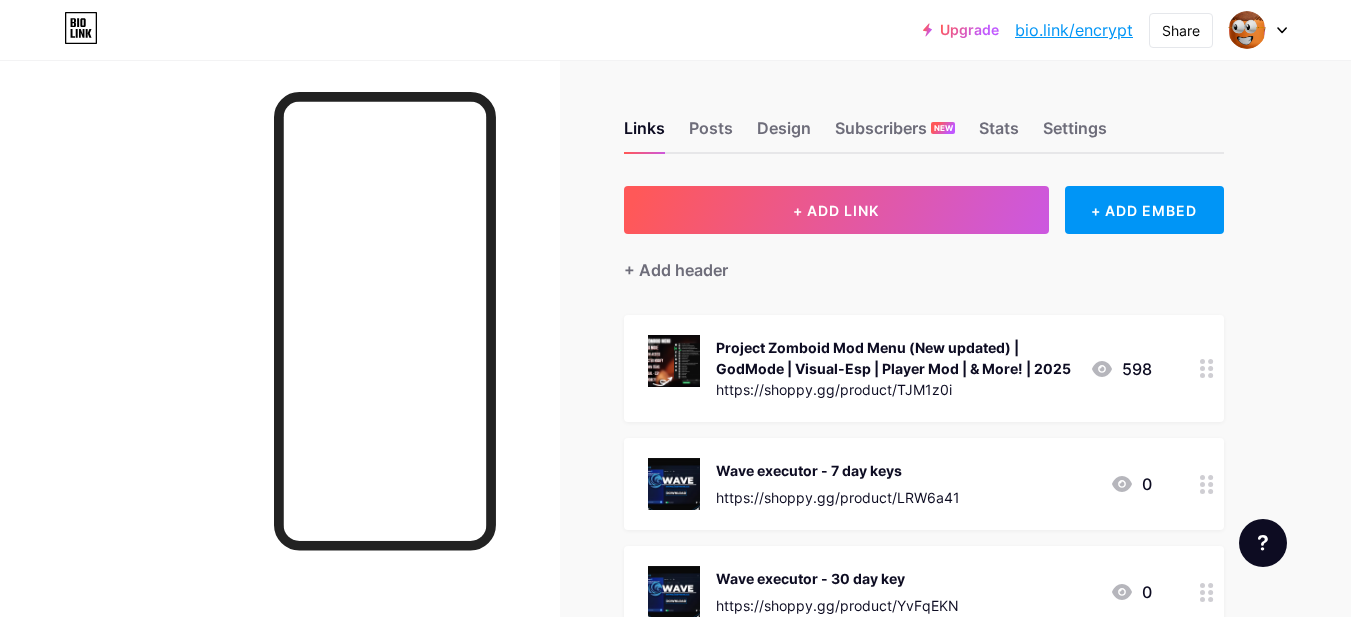 click at bounding box center (1258, 30) 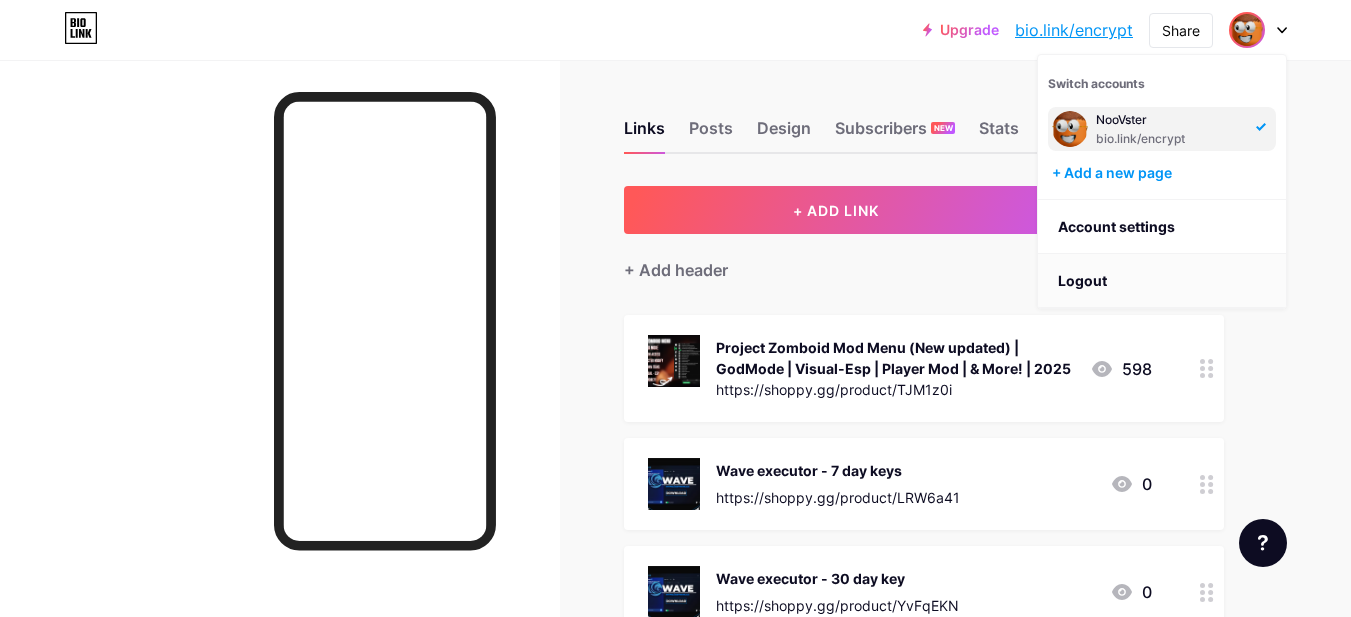 click on "Logout" at bounding box center [1162, 281] 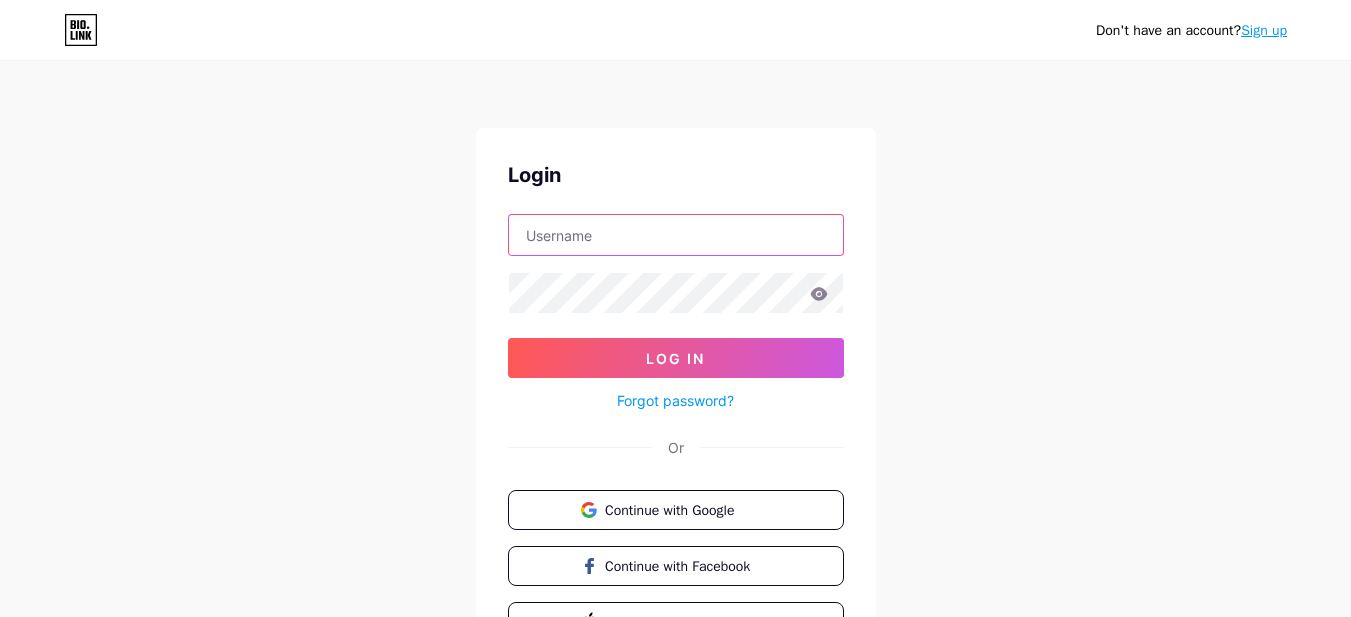 type on "nooovster2021@[EMAIL]" 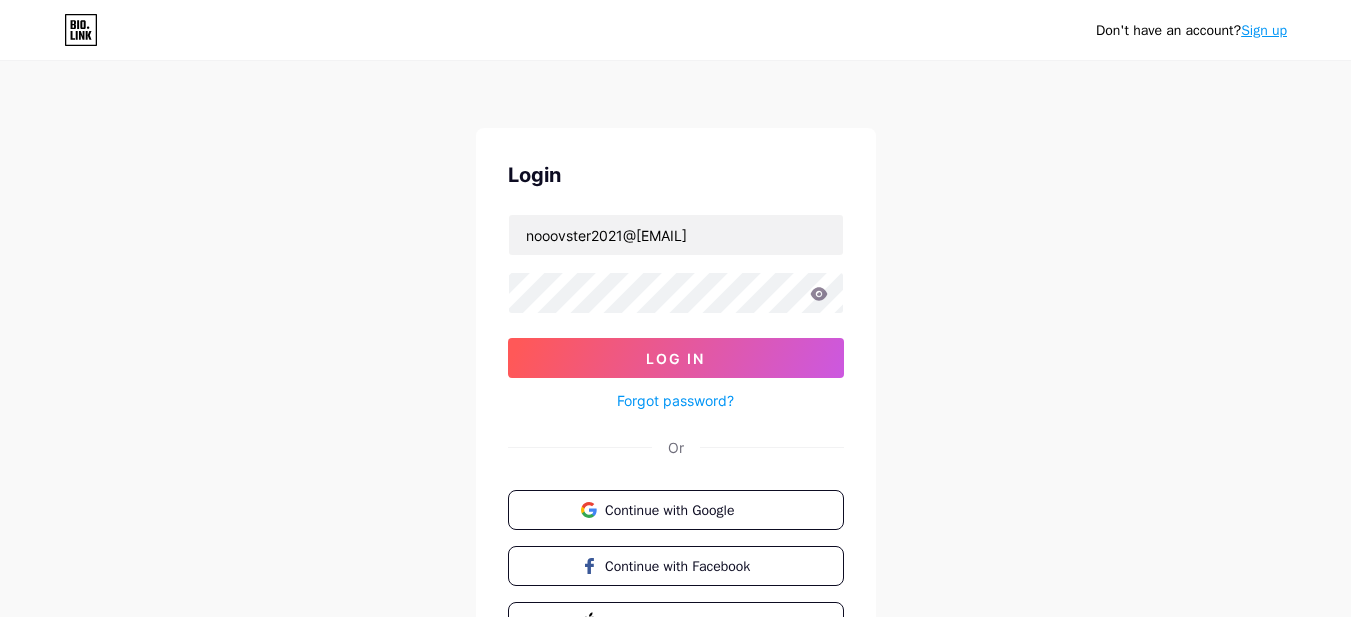 click on "Login nooovster2021@[EMAIL] Log In Or Continue with Google Continue with Facebook Continue with Apple" at bounding box center [676, 401] 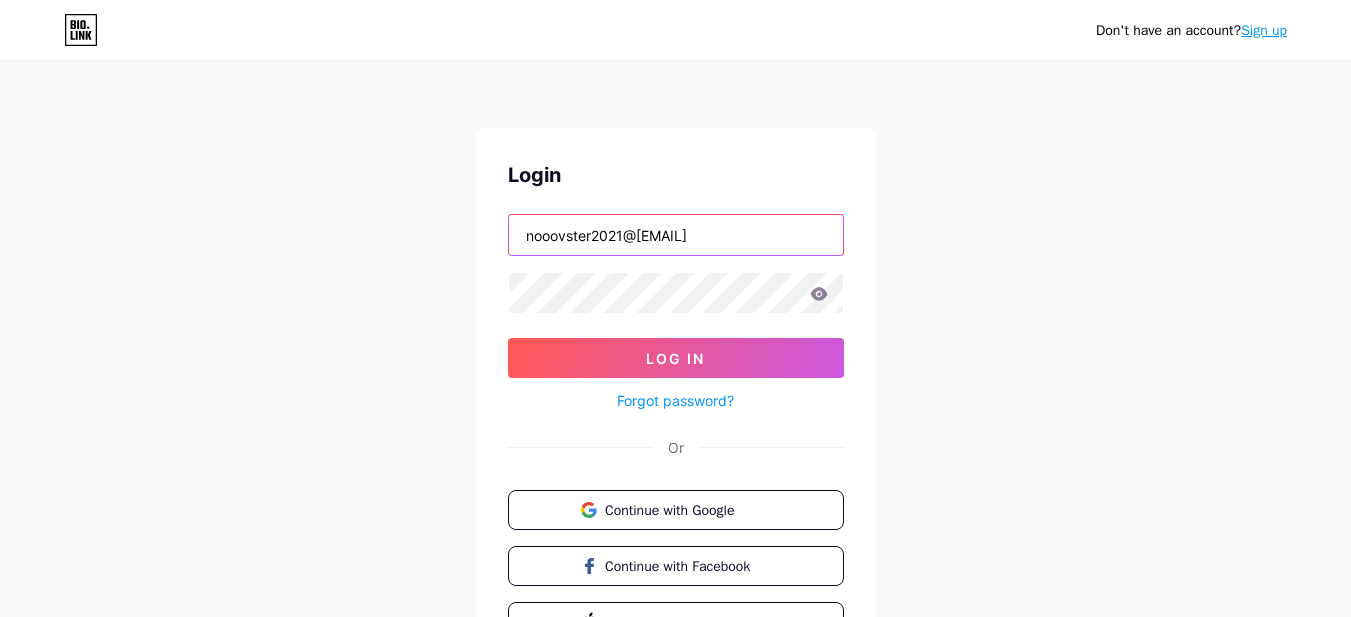click on "nooovster2021@[EMAIL]" at bounding box center [676, 235] 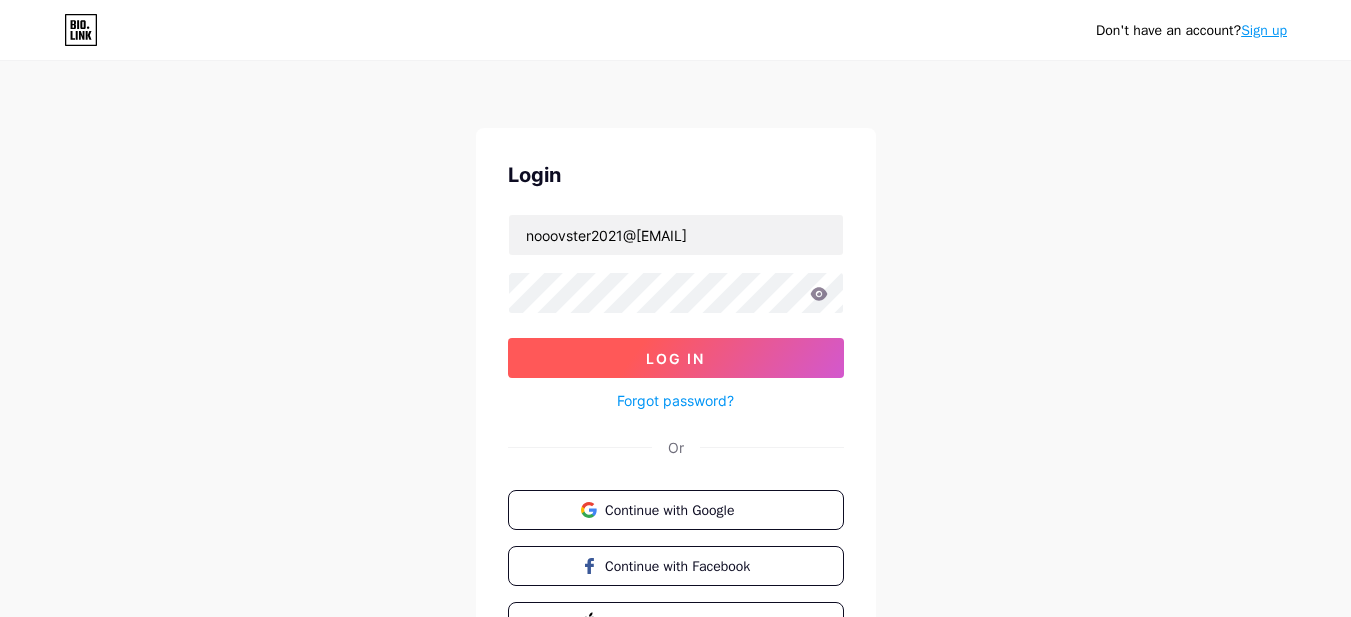 click on "Log In" at bounding box center [676, 358] 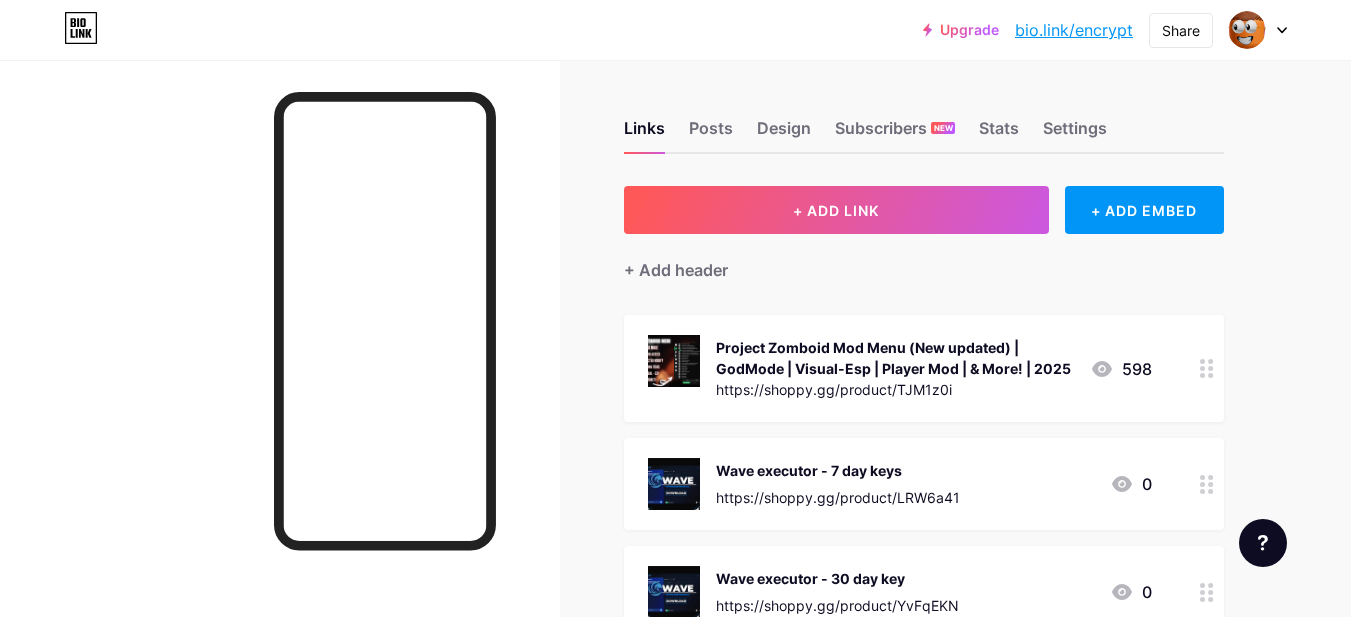 click on "bio.link/encrypt" at bounding box center (1074, 30) 